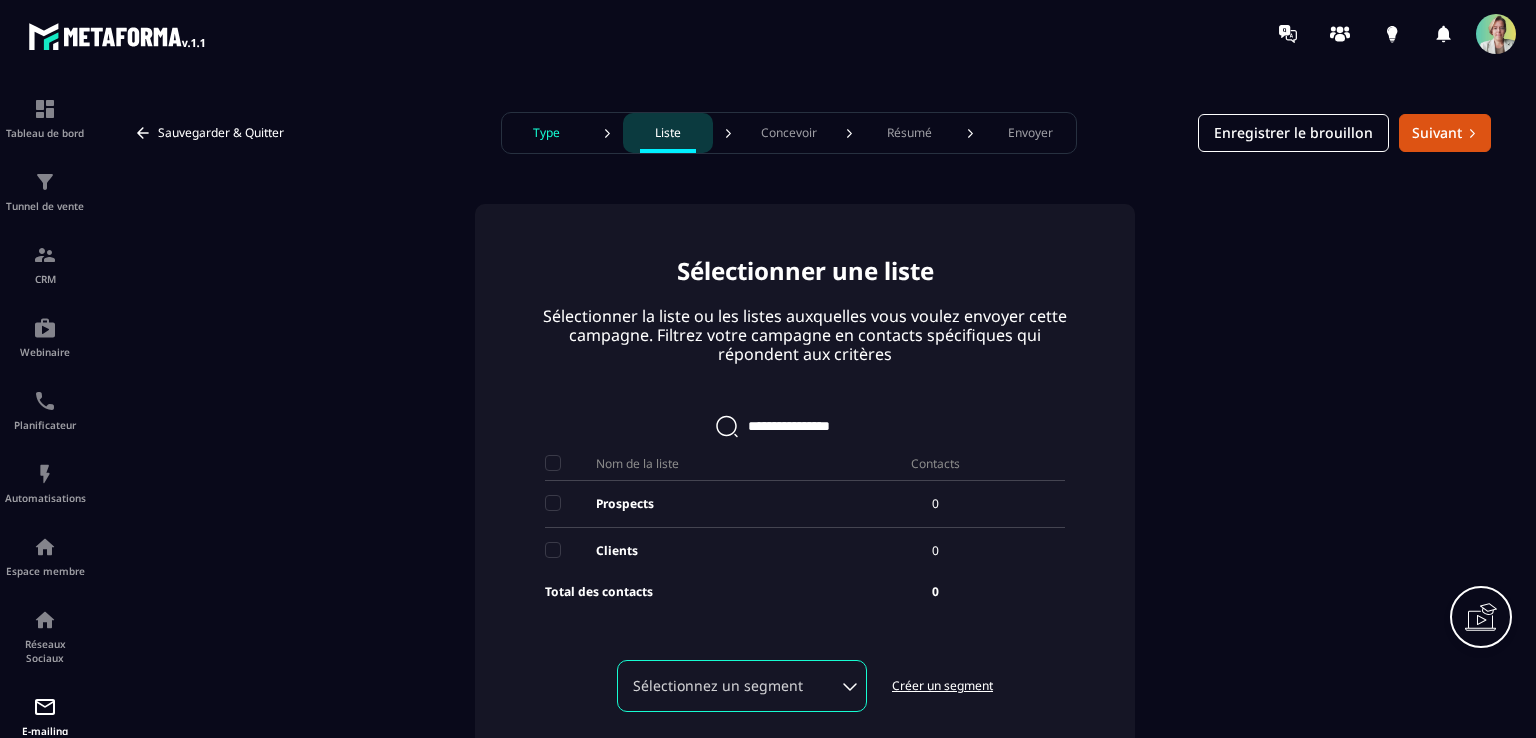 scroll, scrollTop: 0, scrollLeft: 0, axis: both 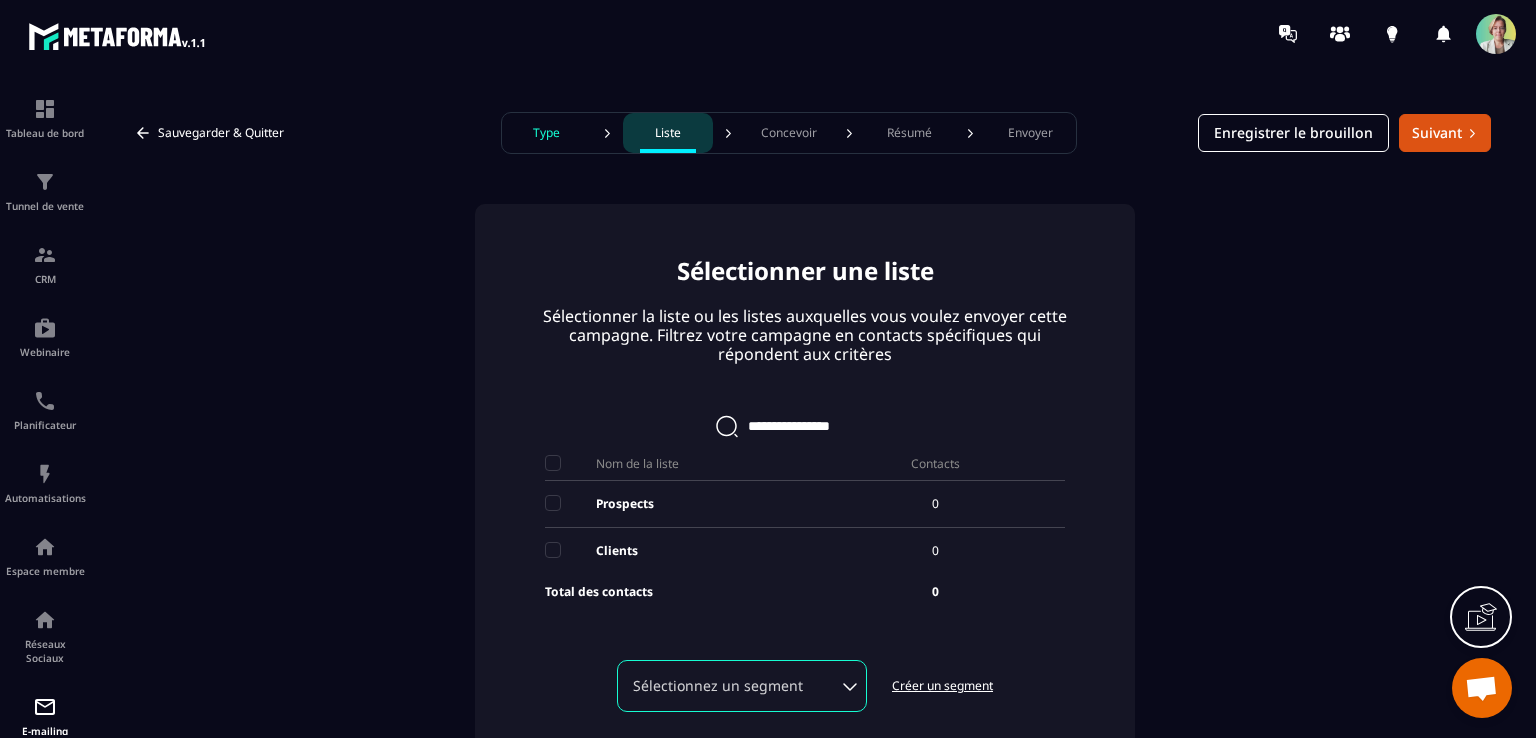 click on "Type" at bounding box center (546, 133) 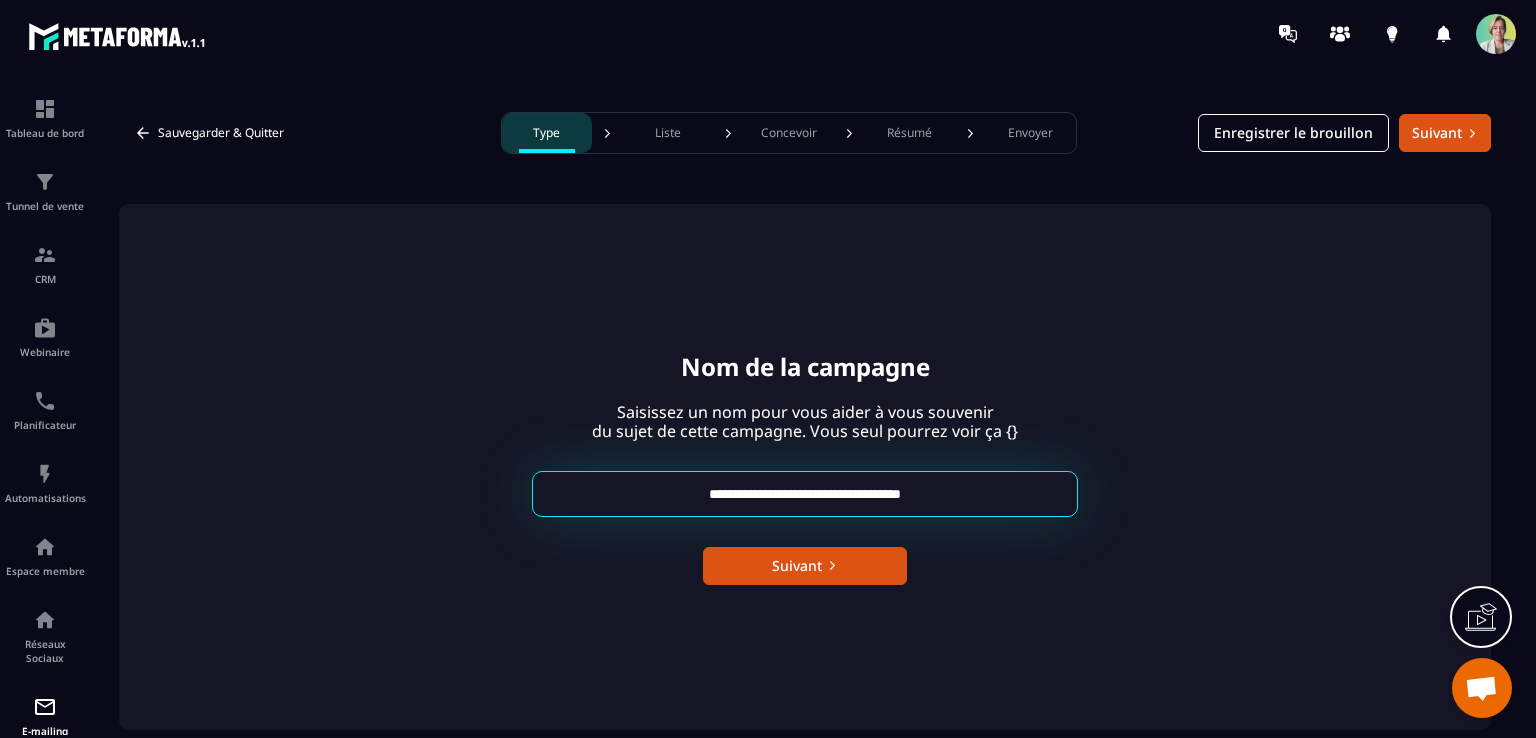 click on "Liste" at bounding box center (668, 133) 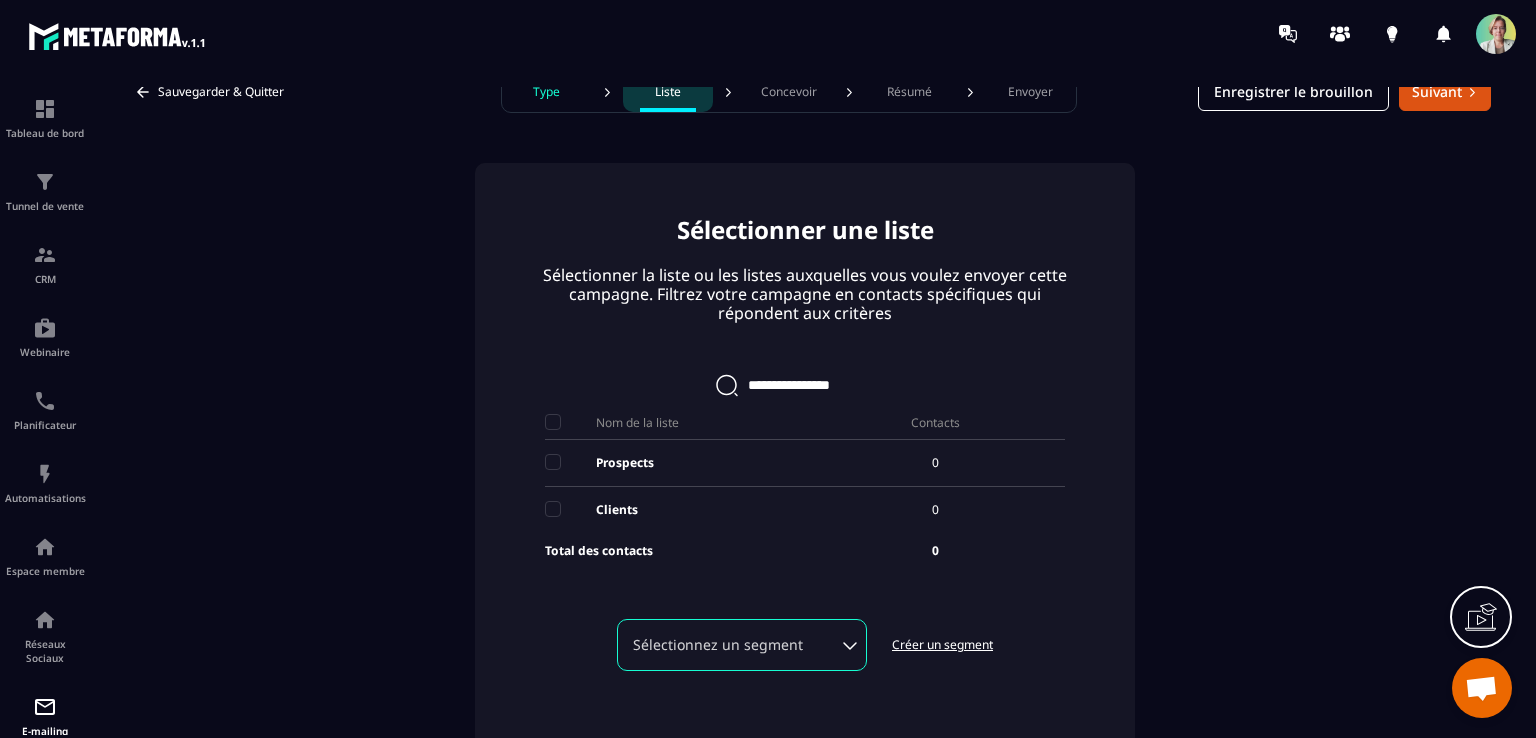 scroll, scrollTop: 60, scrollLeft: 0, axis: vertical 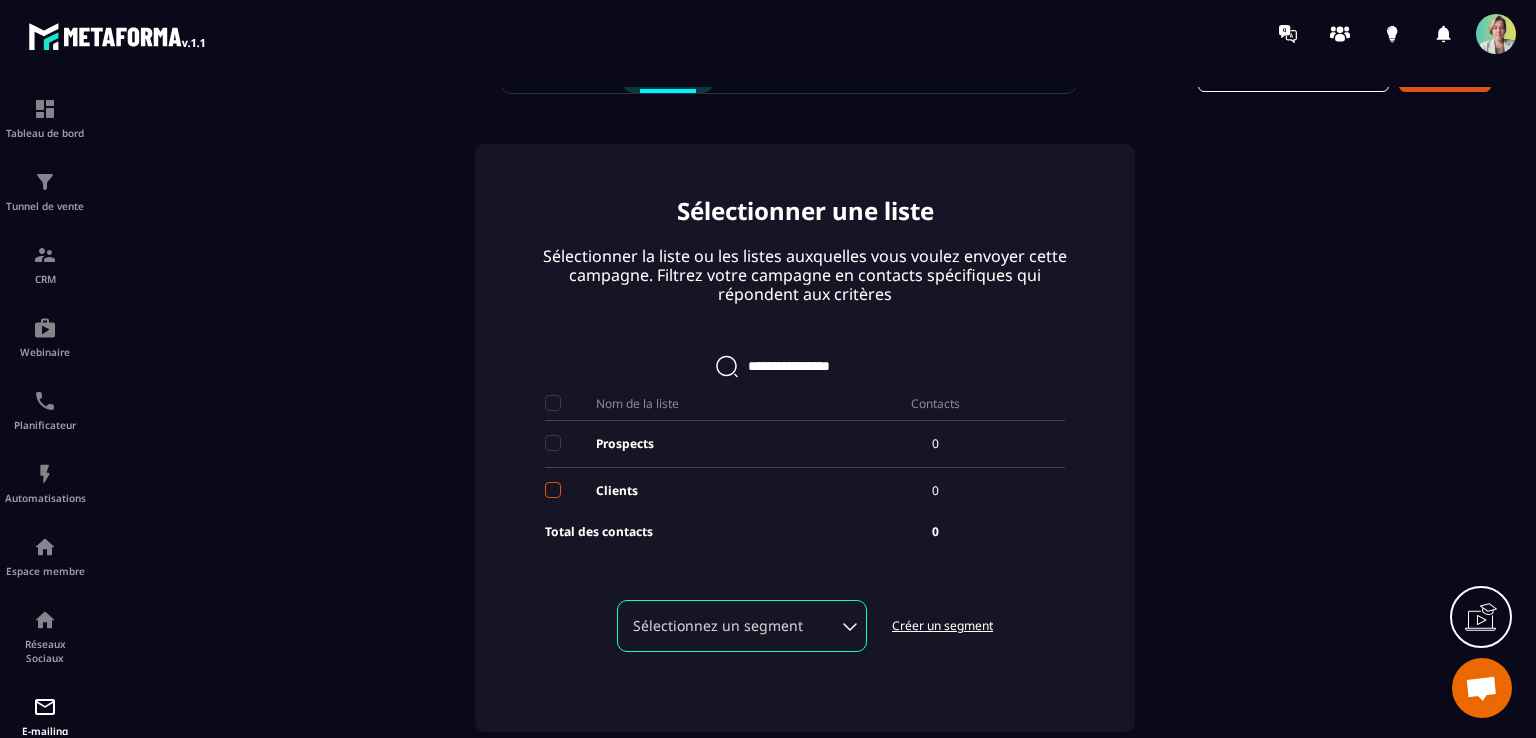 click at bounding box center [553, 490] 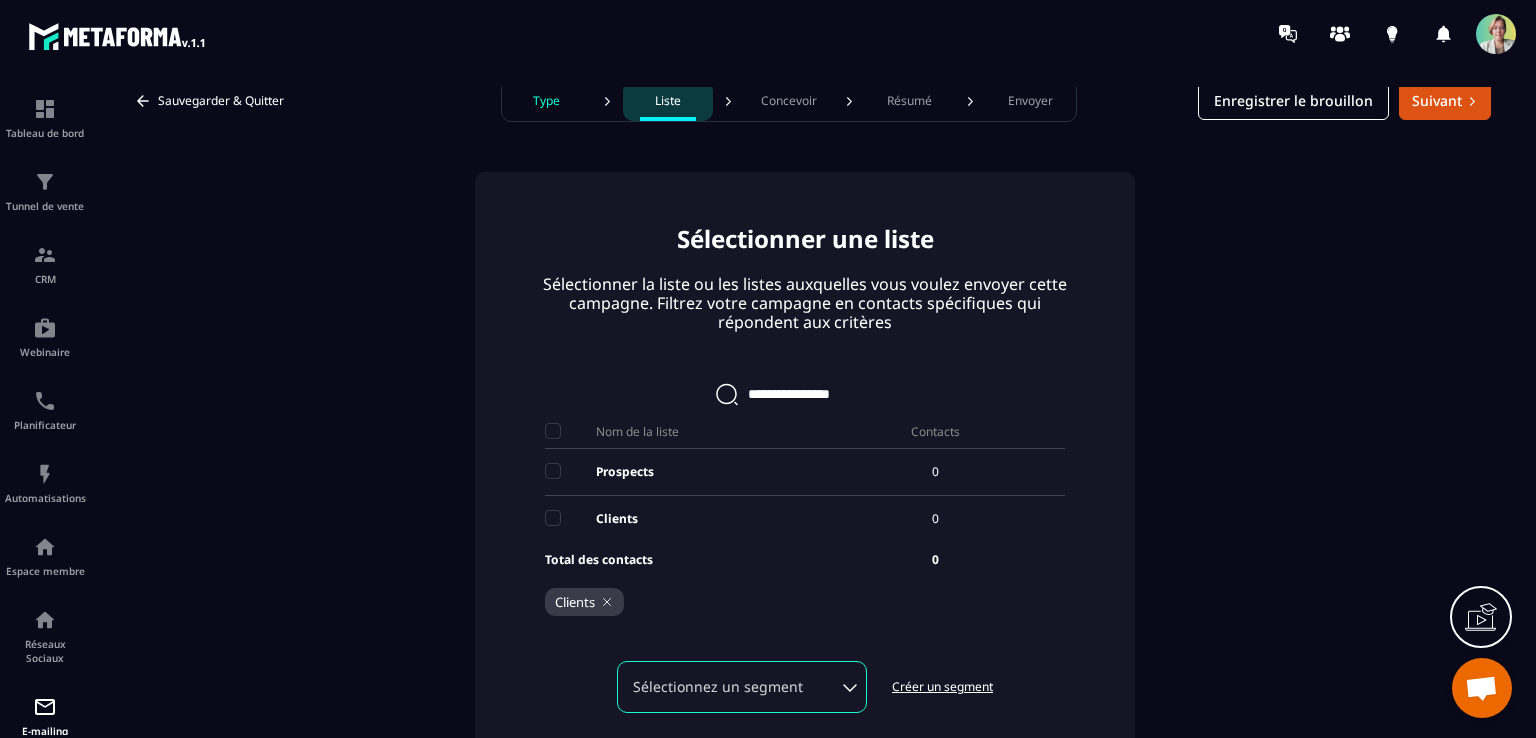 scroll, scrollTop: 0, scrollLeft: 0, axis: both 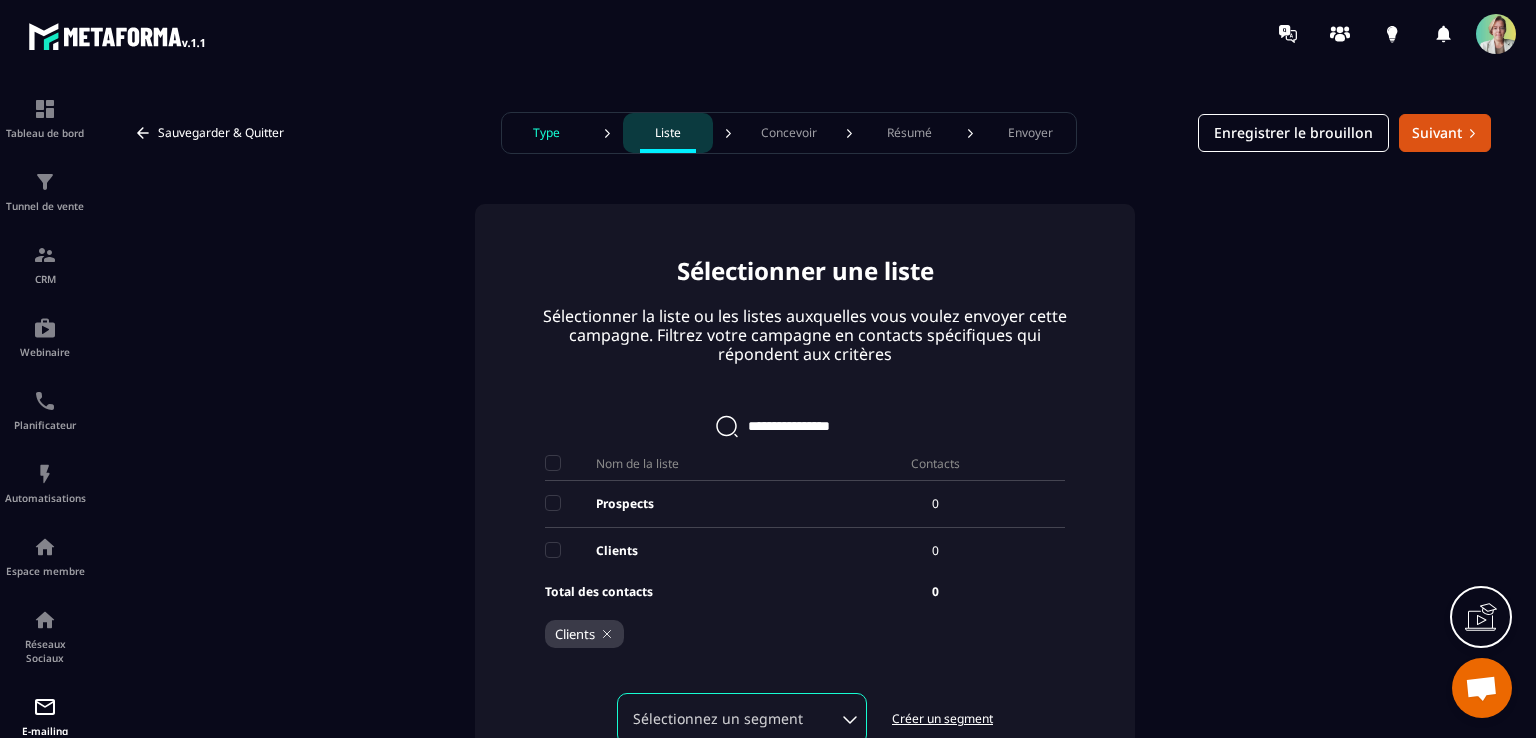 click on "Concevoir" at bounding box center [789, 133] 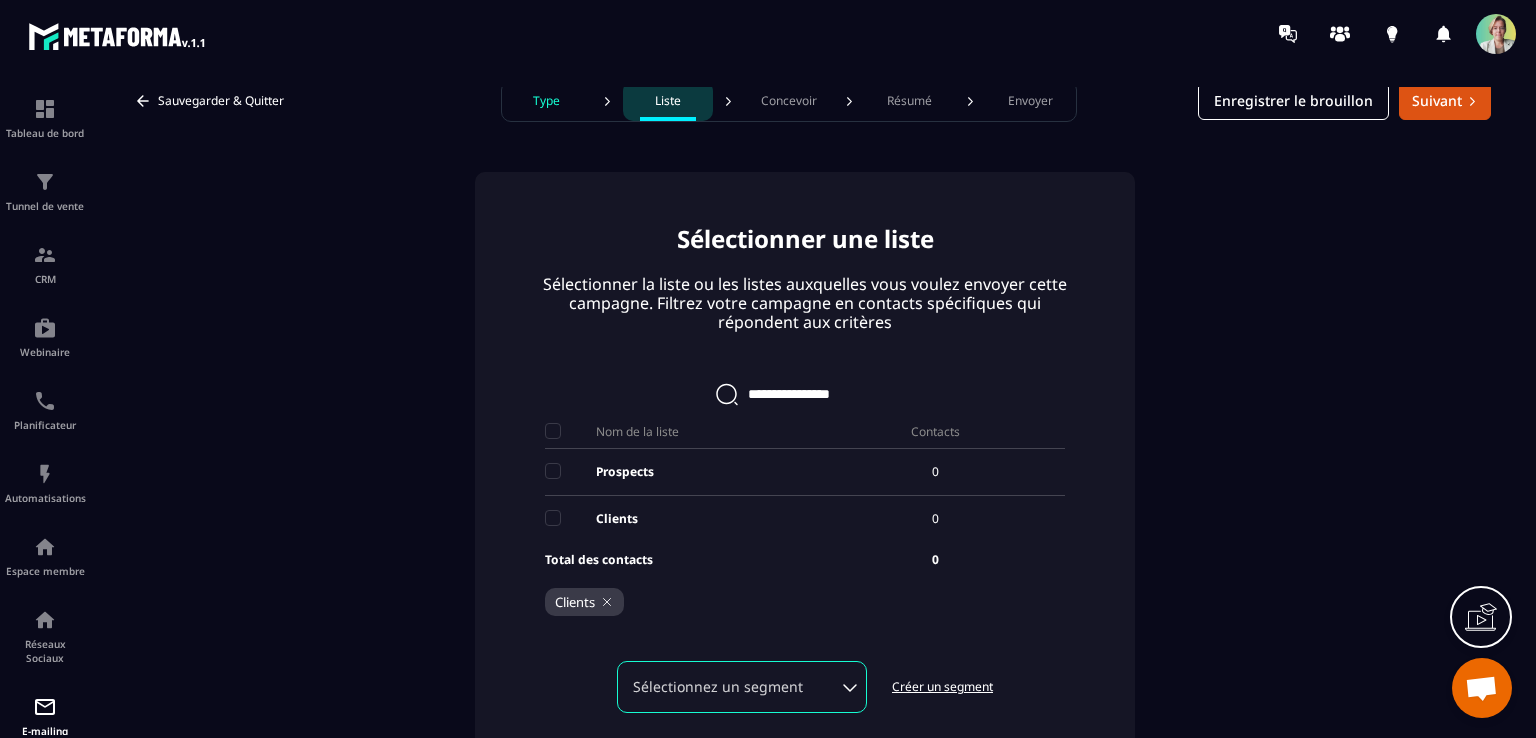 scroll, scrollTop: 0, scrollLeft: 0, axis: both 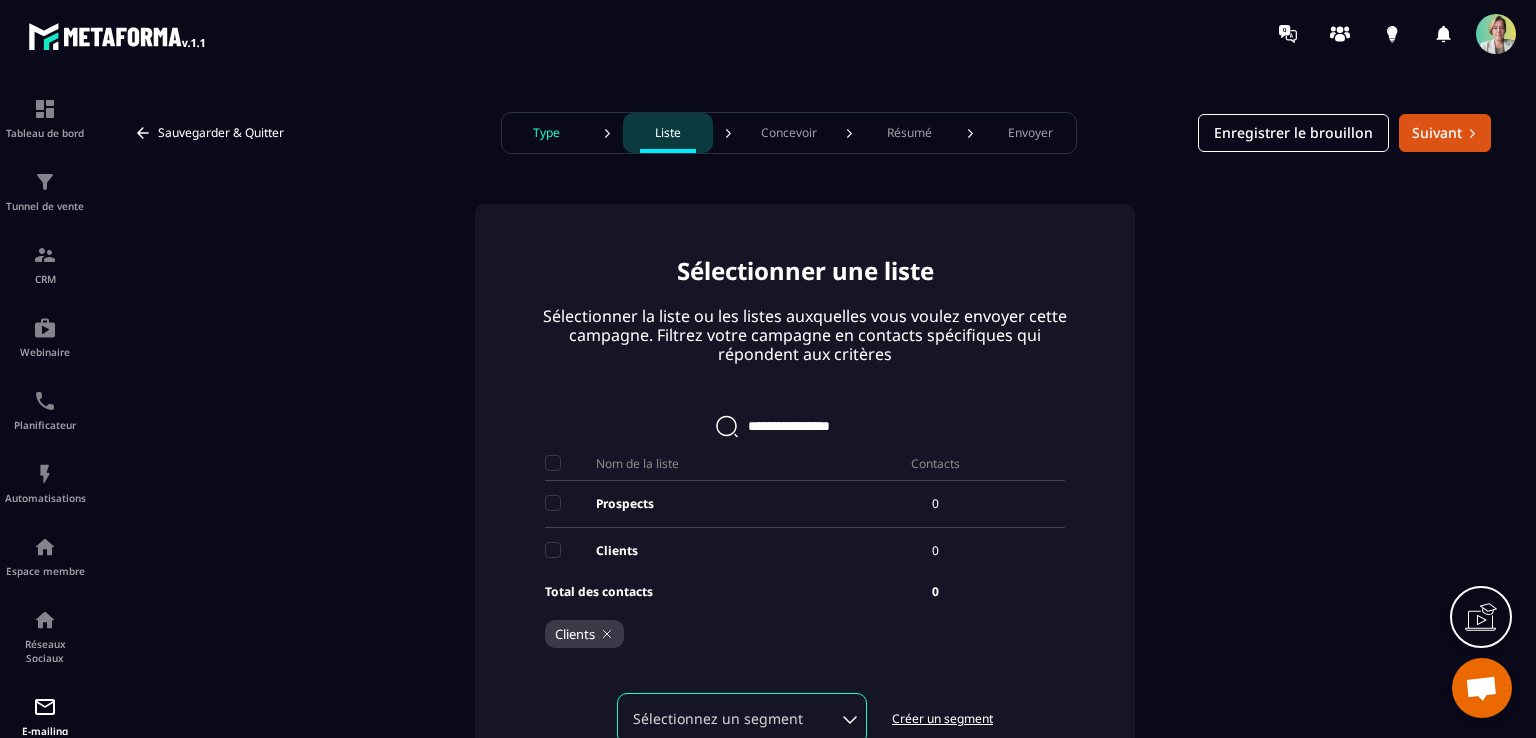 click at bounding box center [805, 426] 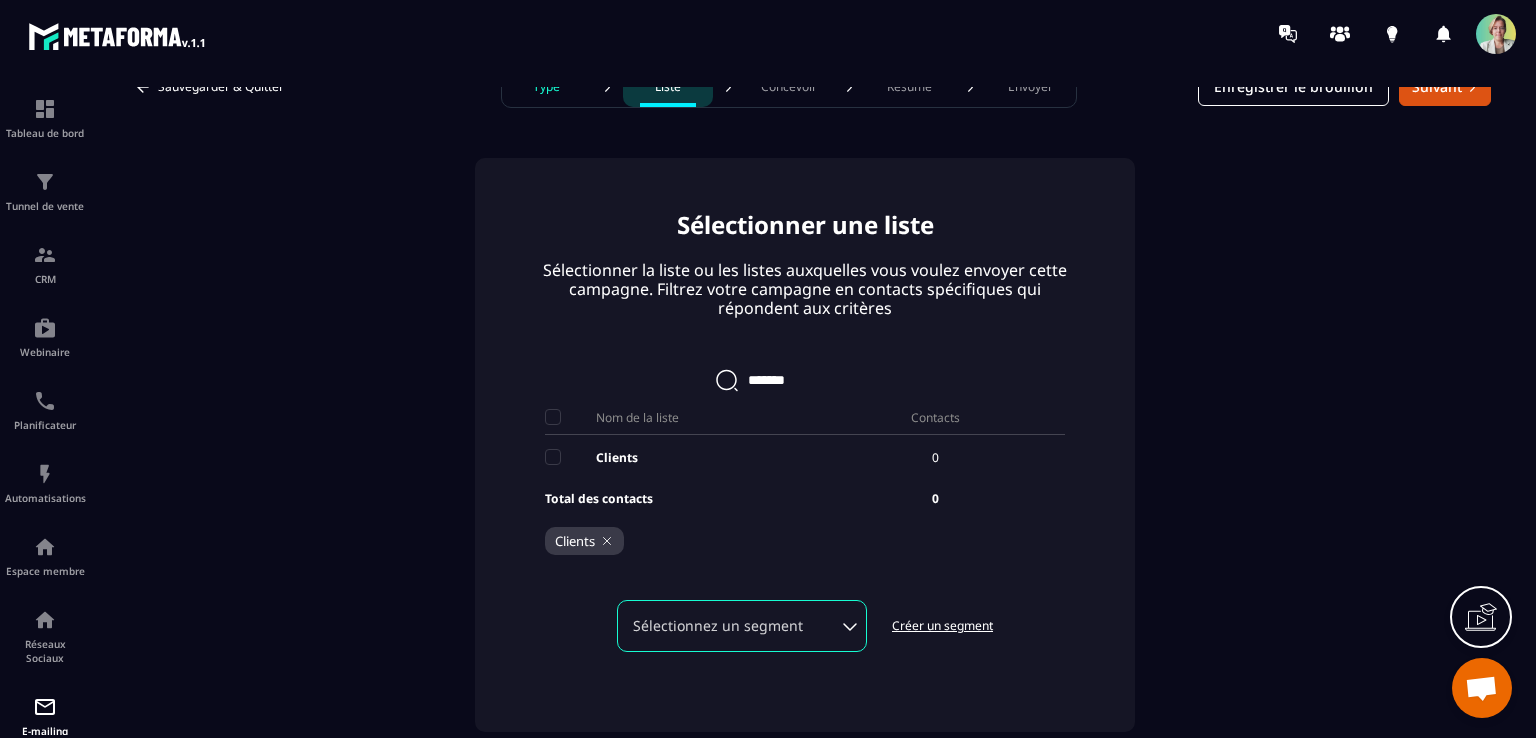 scroll, scrollTop: 0, scrollLeft: 0, axis: both 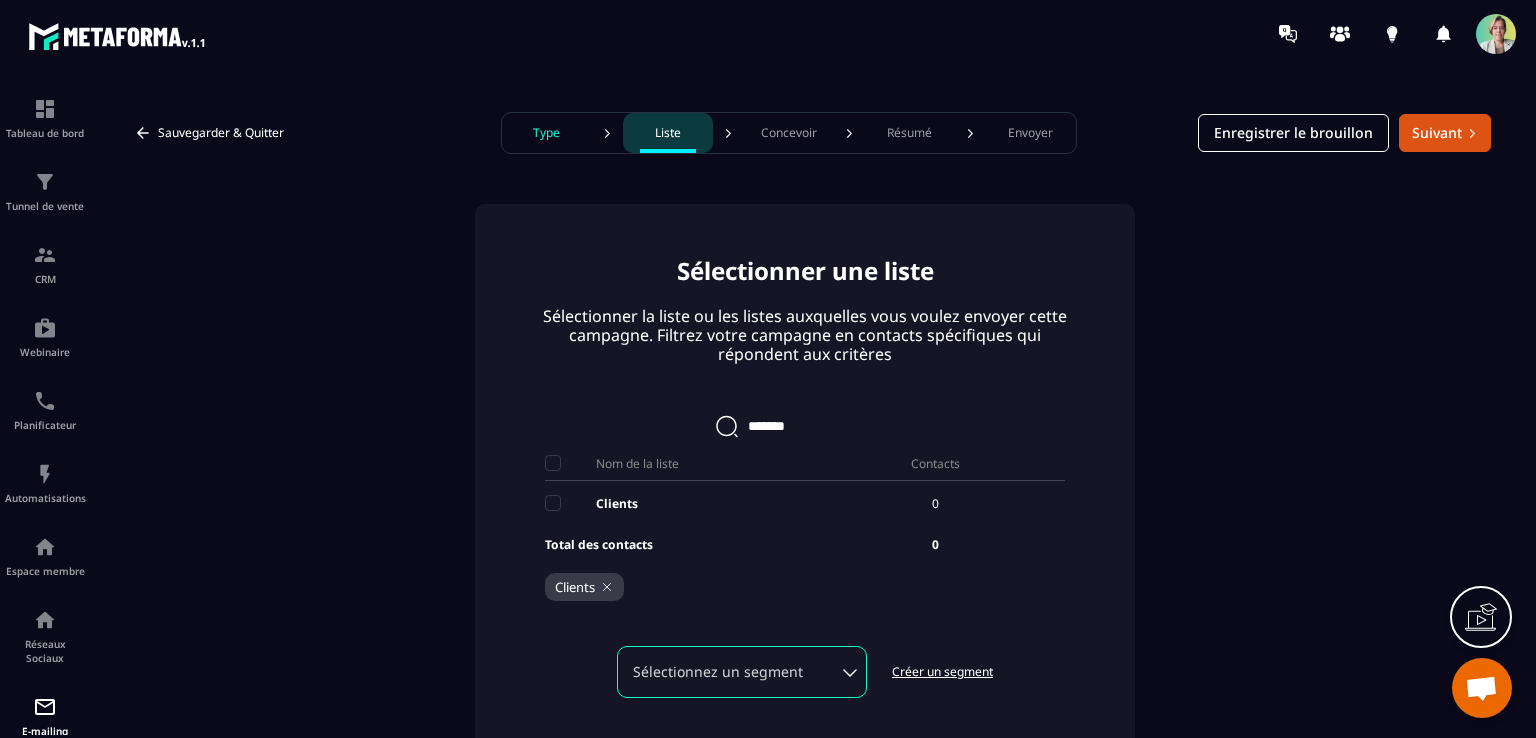 type on "*******" 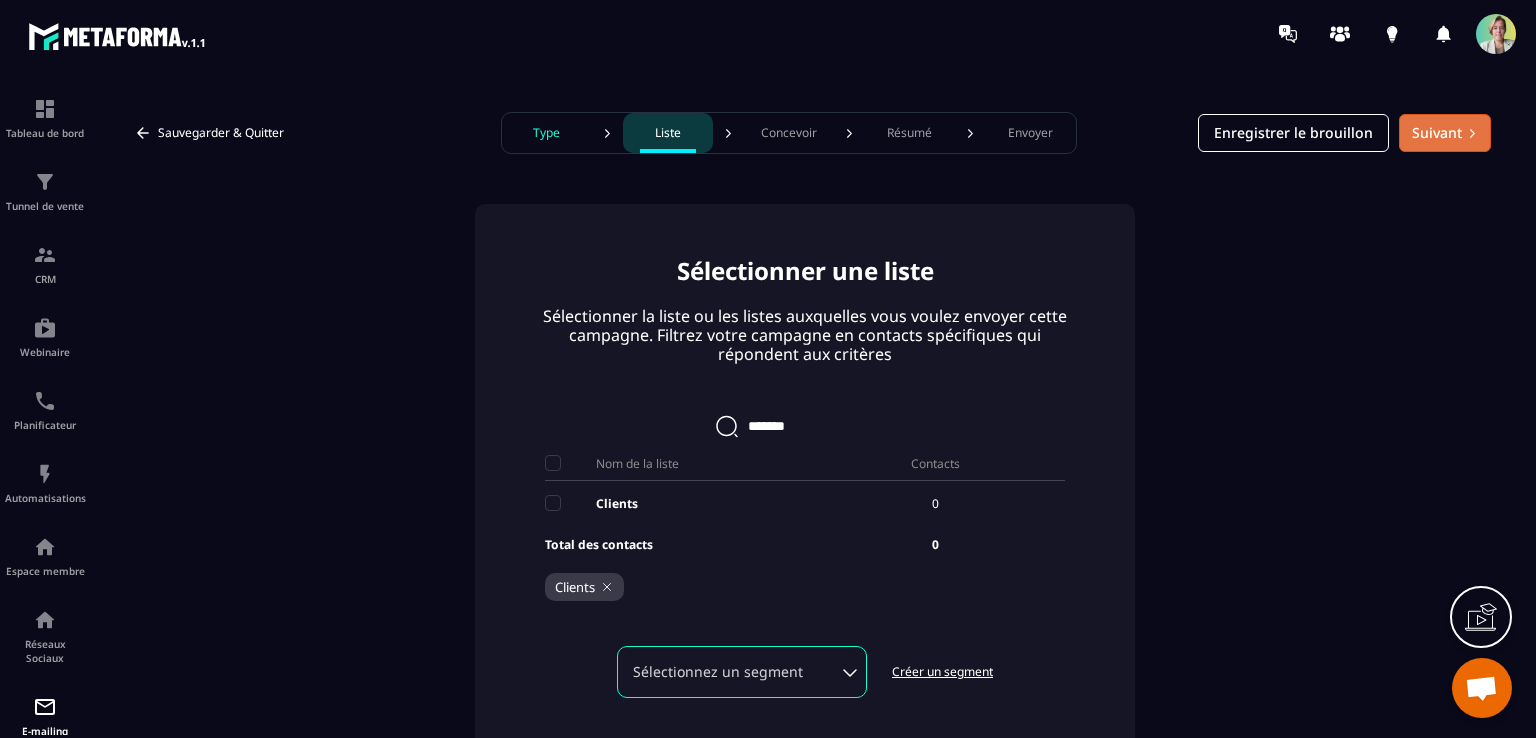 click on "Suivant" at bounding box center (1445, 133) 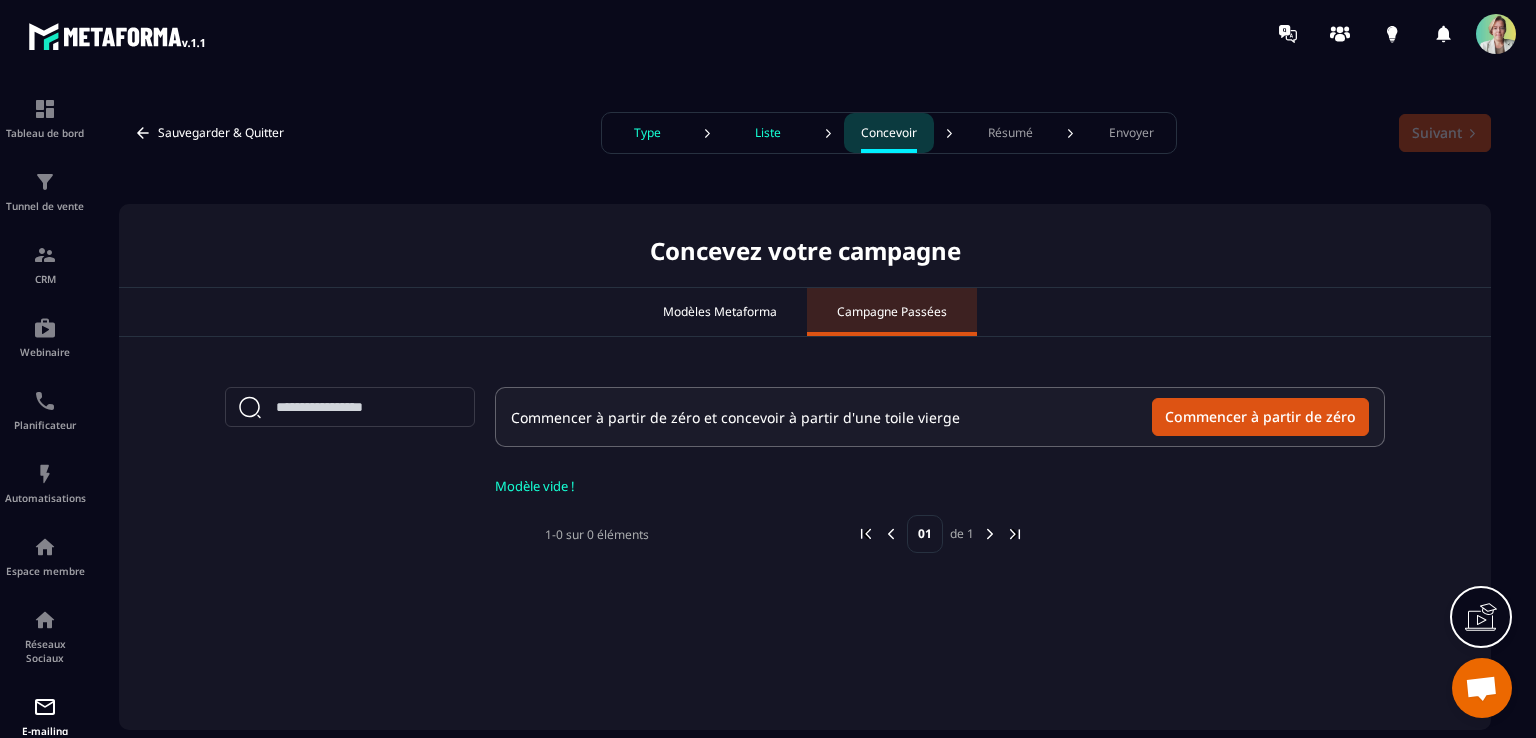 click on "Liste" at bounding box center [768, 133] 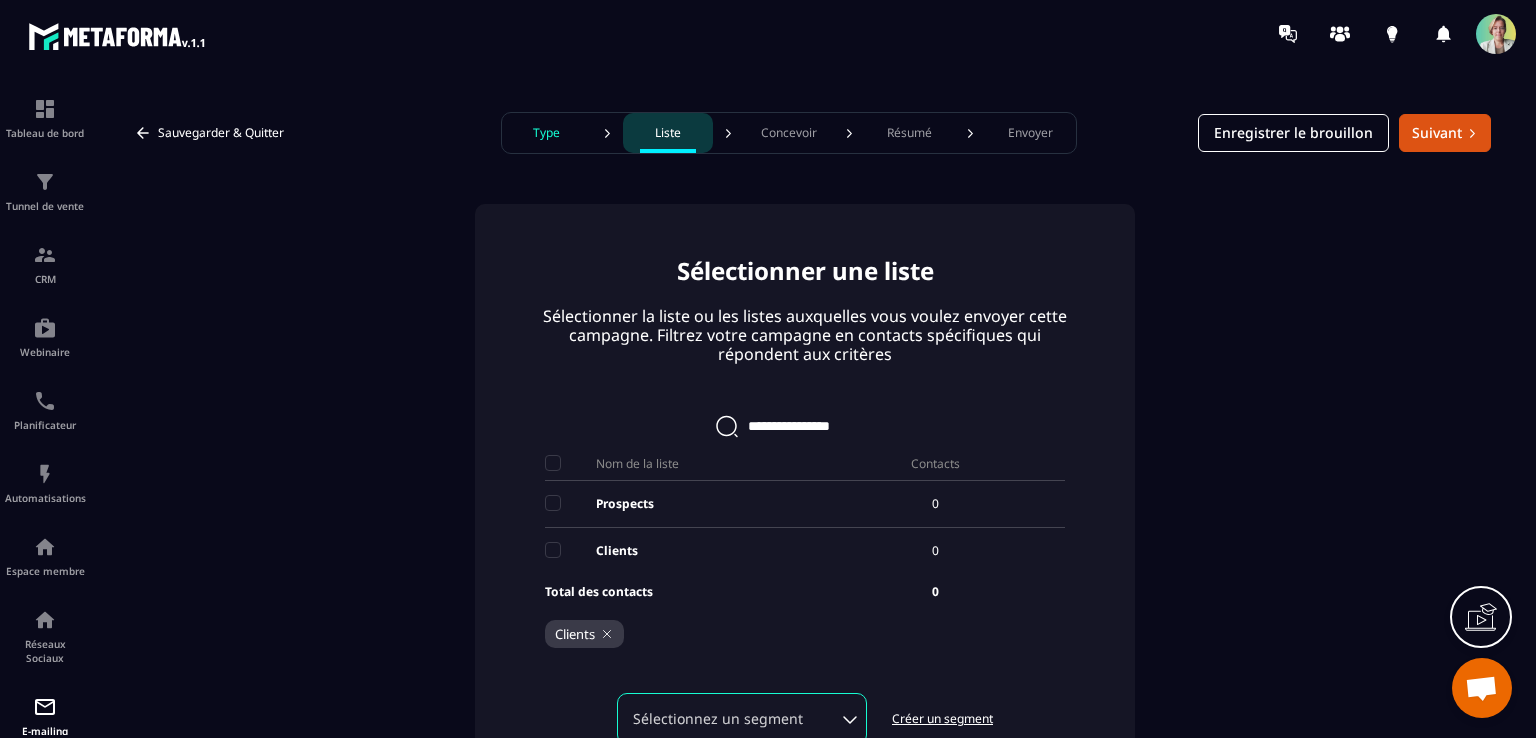 scroll, scrollTop: 93, scrollLeft: 0, axis: vertical 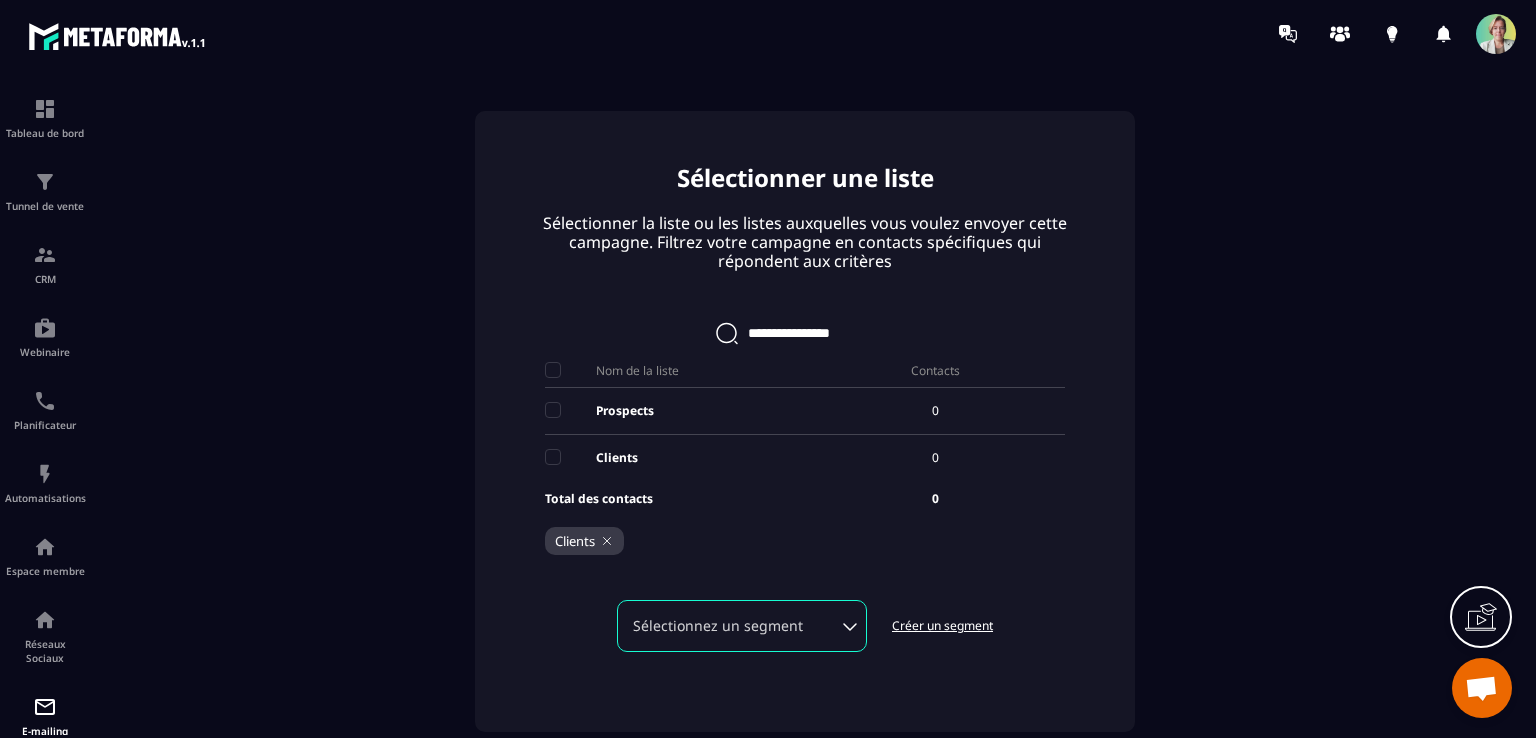 click on "Sélectionnez un segment" at bounding box center [742, 626] 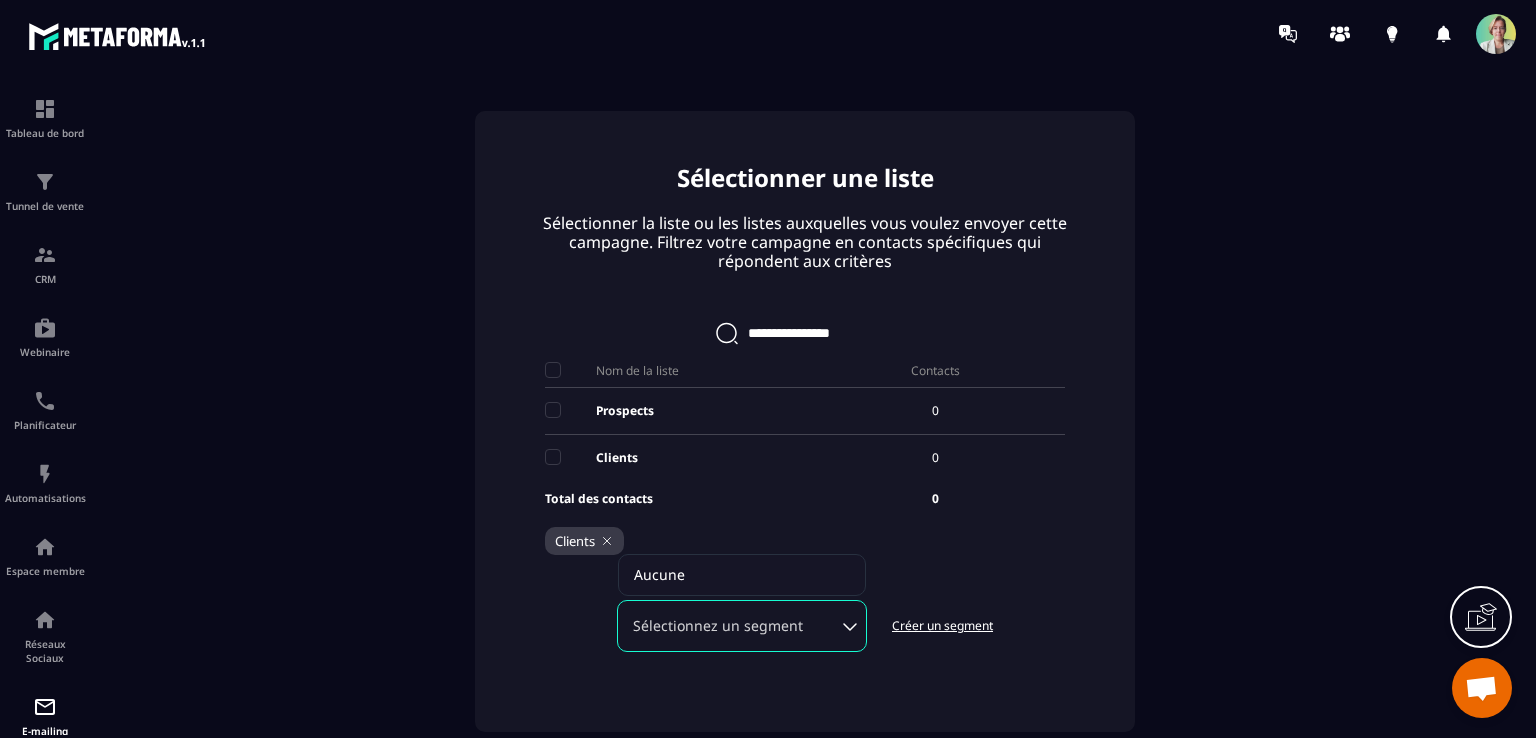 click on "Créer un segment" at bounding box center (942, 626) 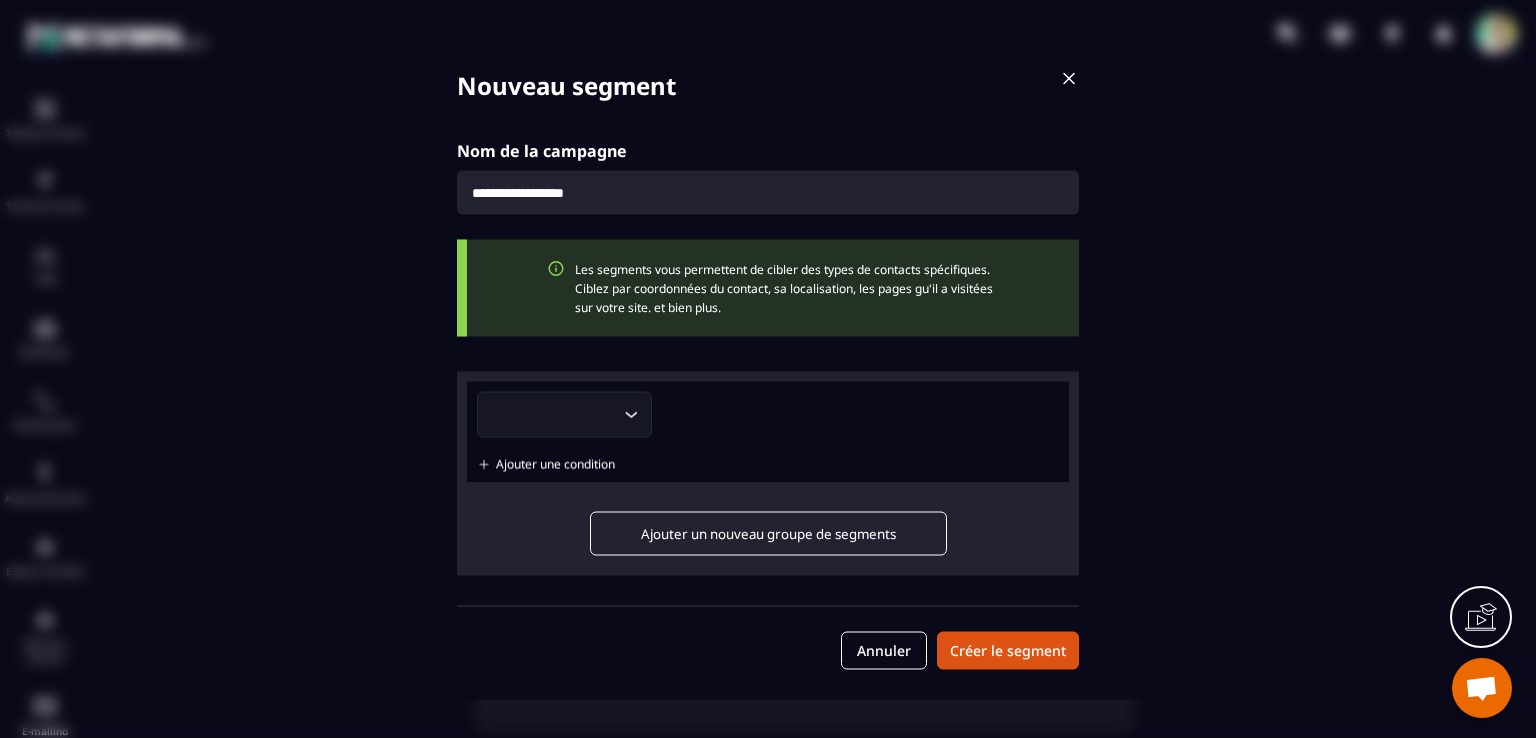 drag, startPoint x: 609, startPoint y: 194, endPoint x: 468, endPoint y: 175, distance: 142.27438 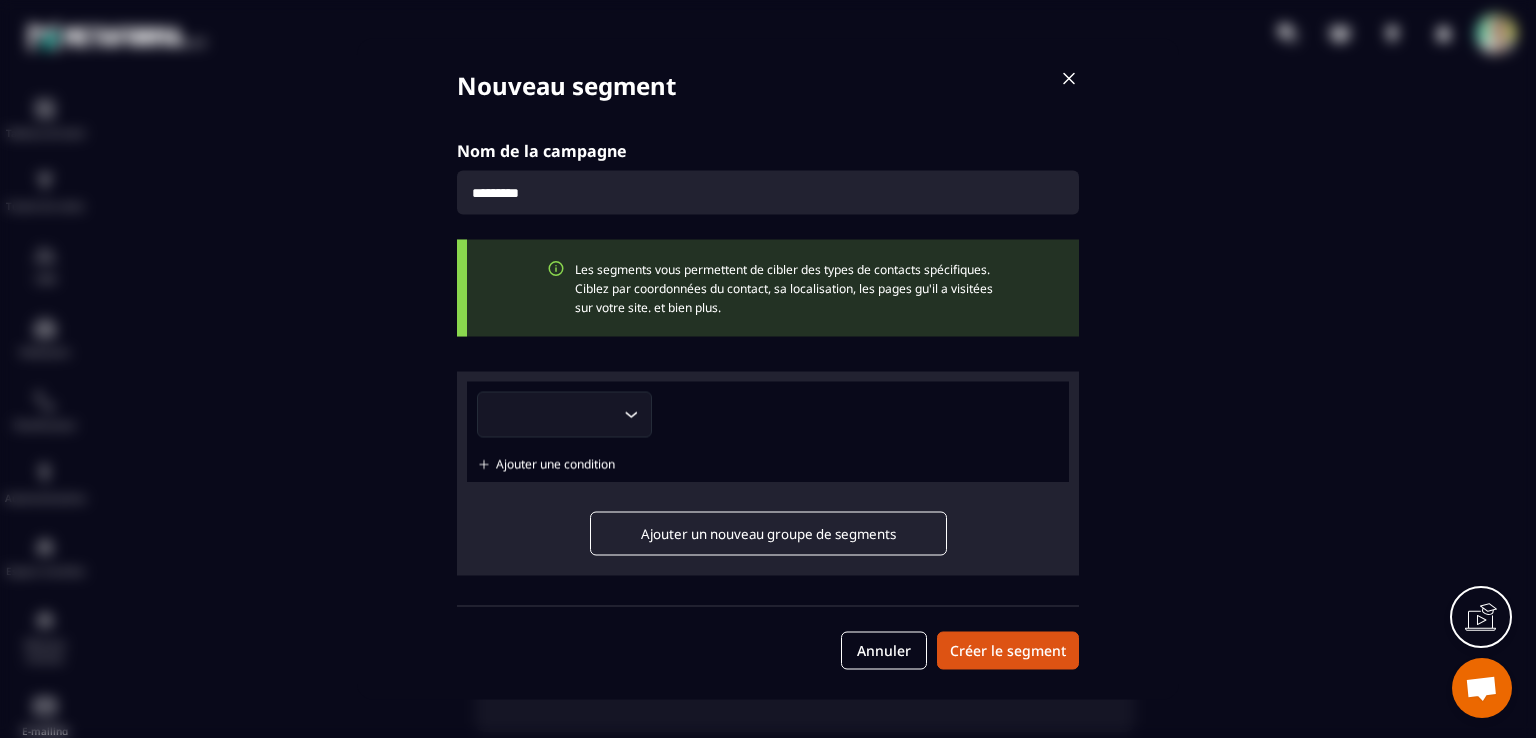 type on "*********" 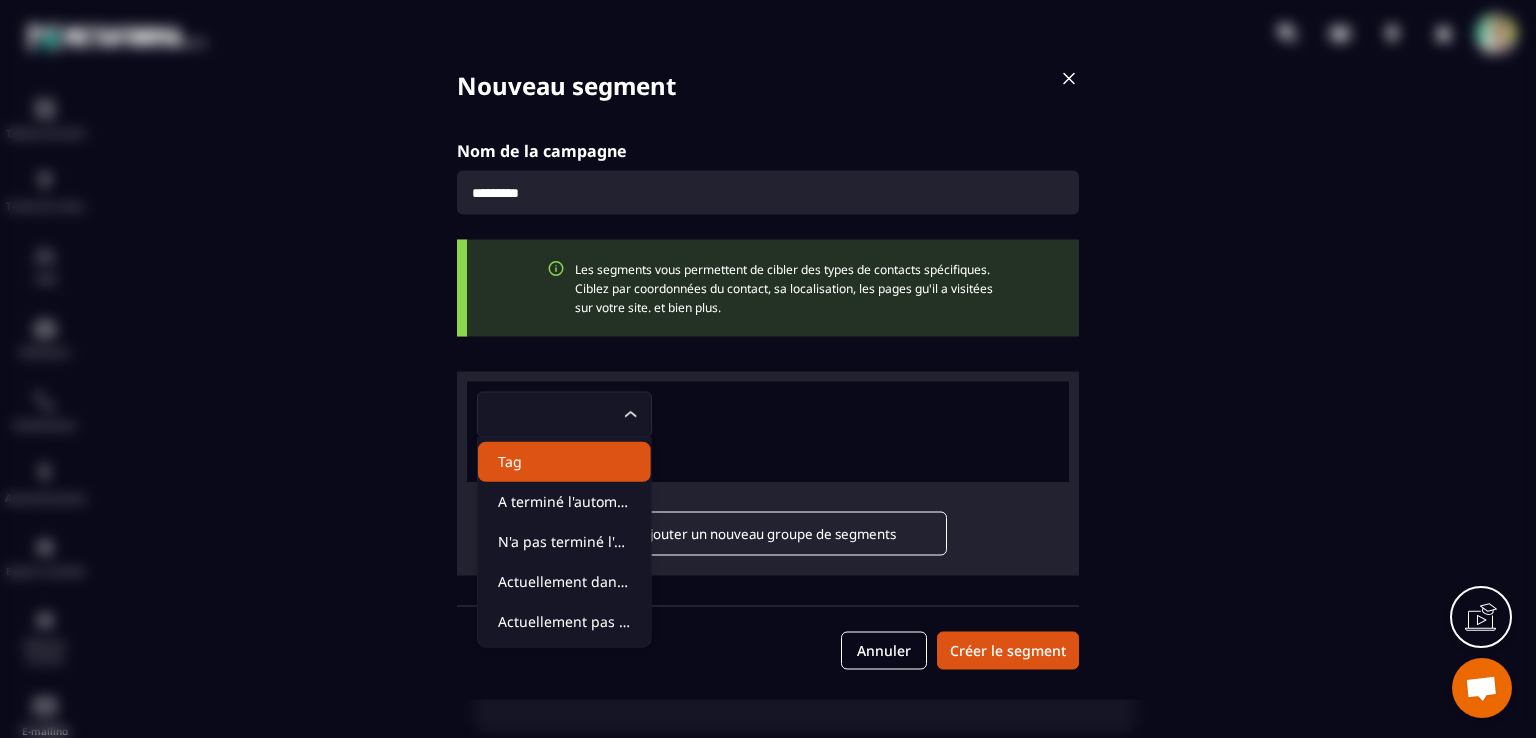 click on "Tag" 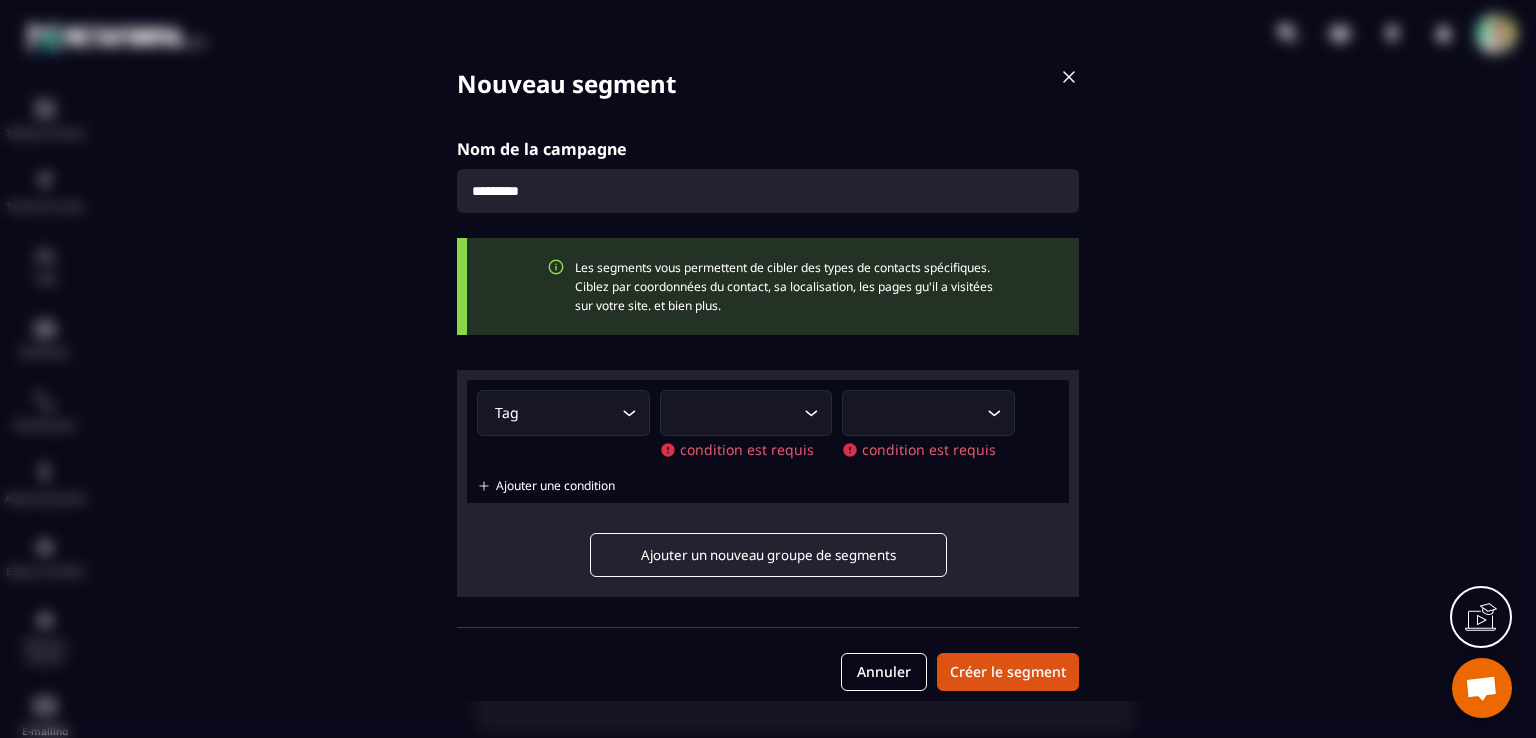 click 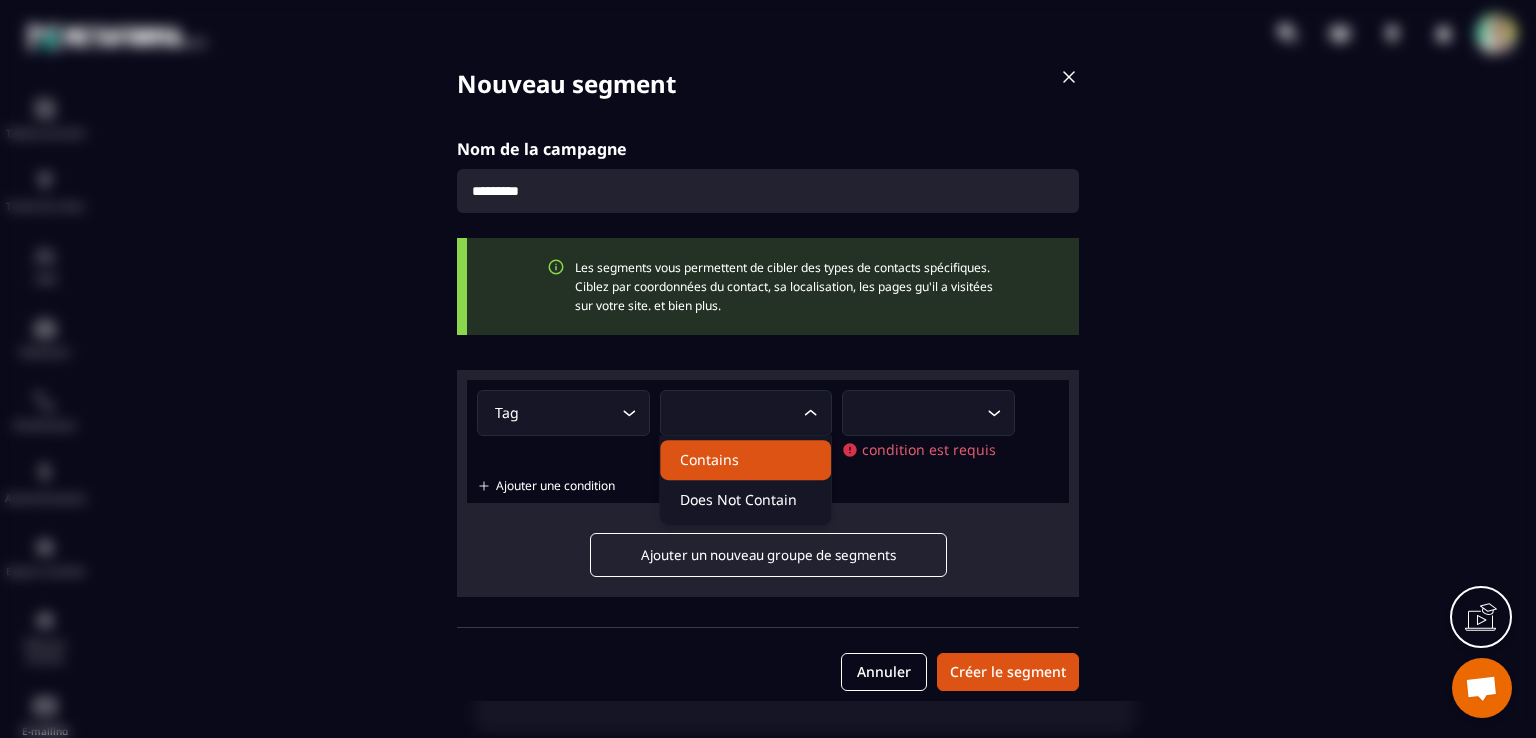 click on "Contains" 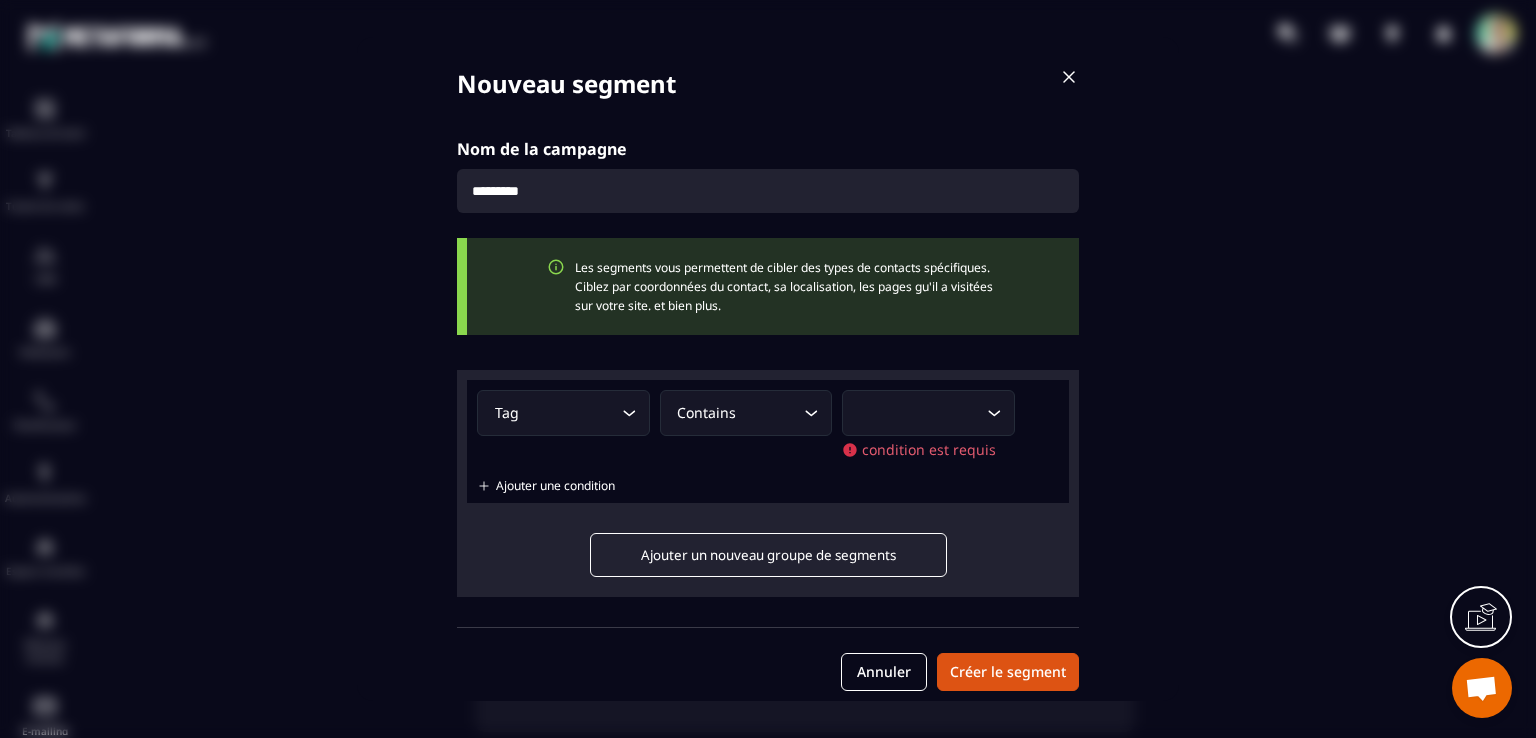 click 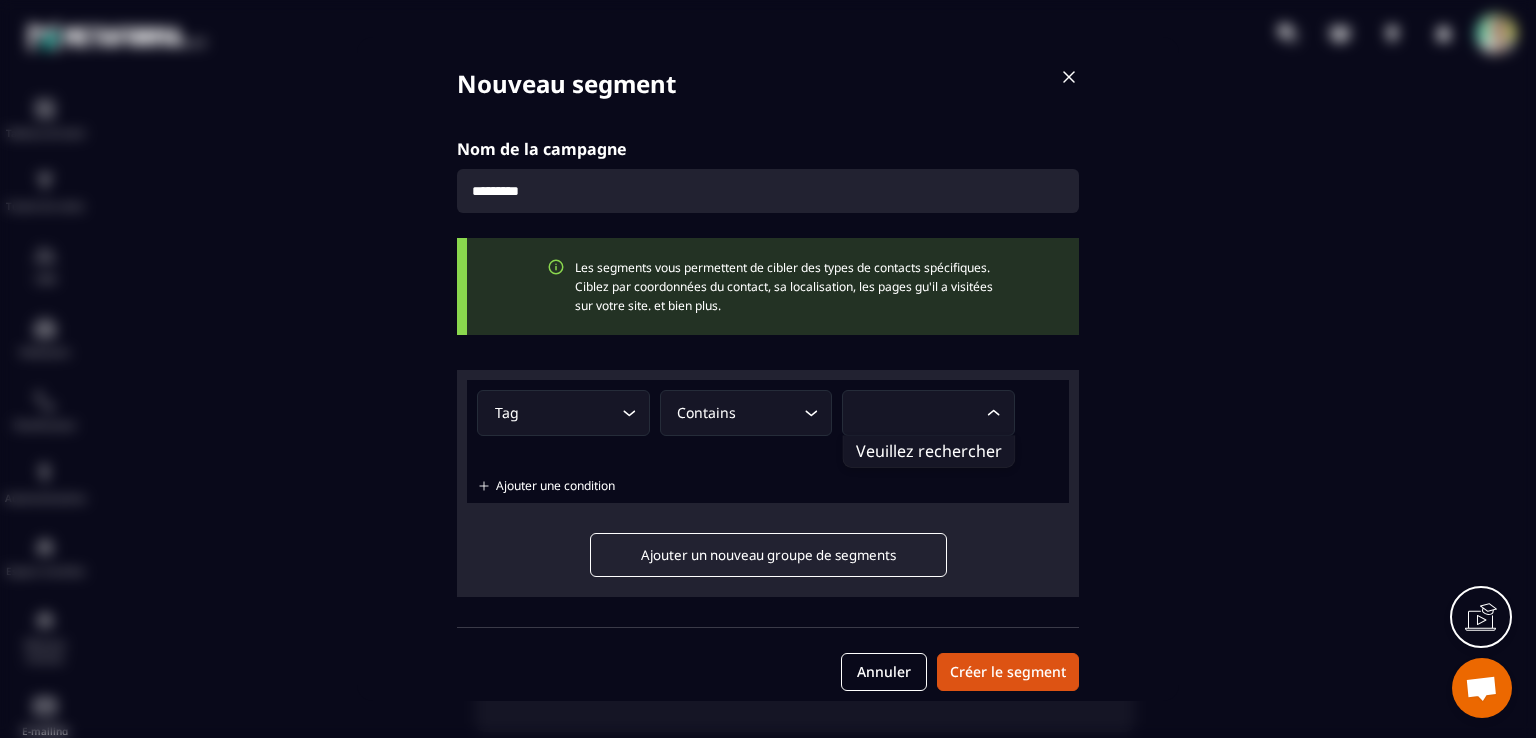 click on "Veuillez rechercher" 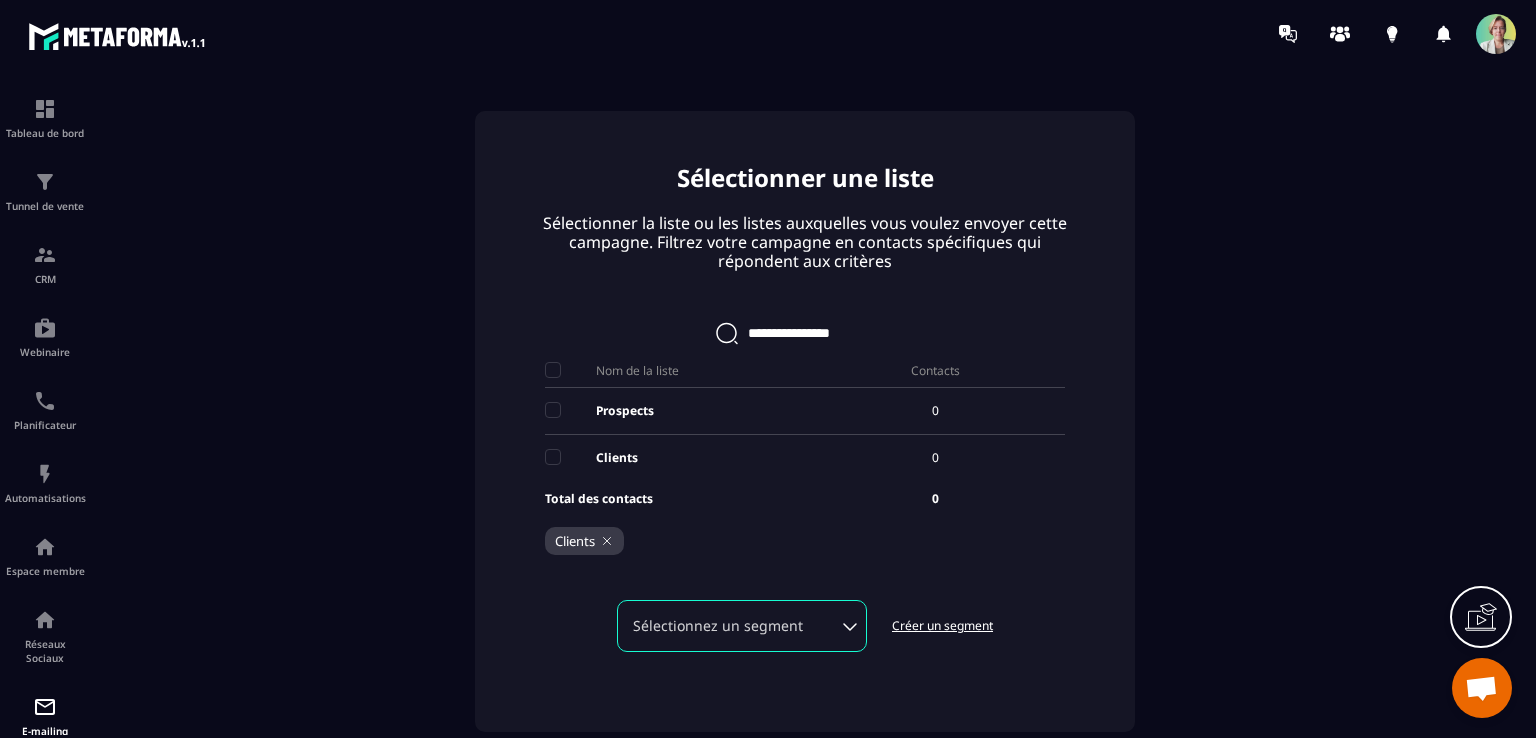 click on "Créer un segment" at bounding box center [942, 626] 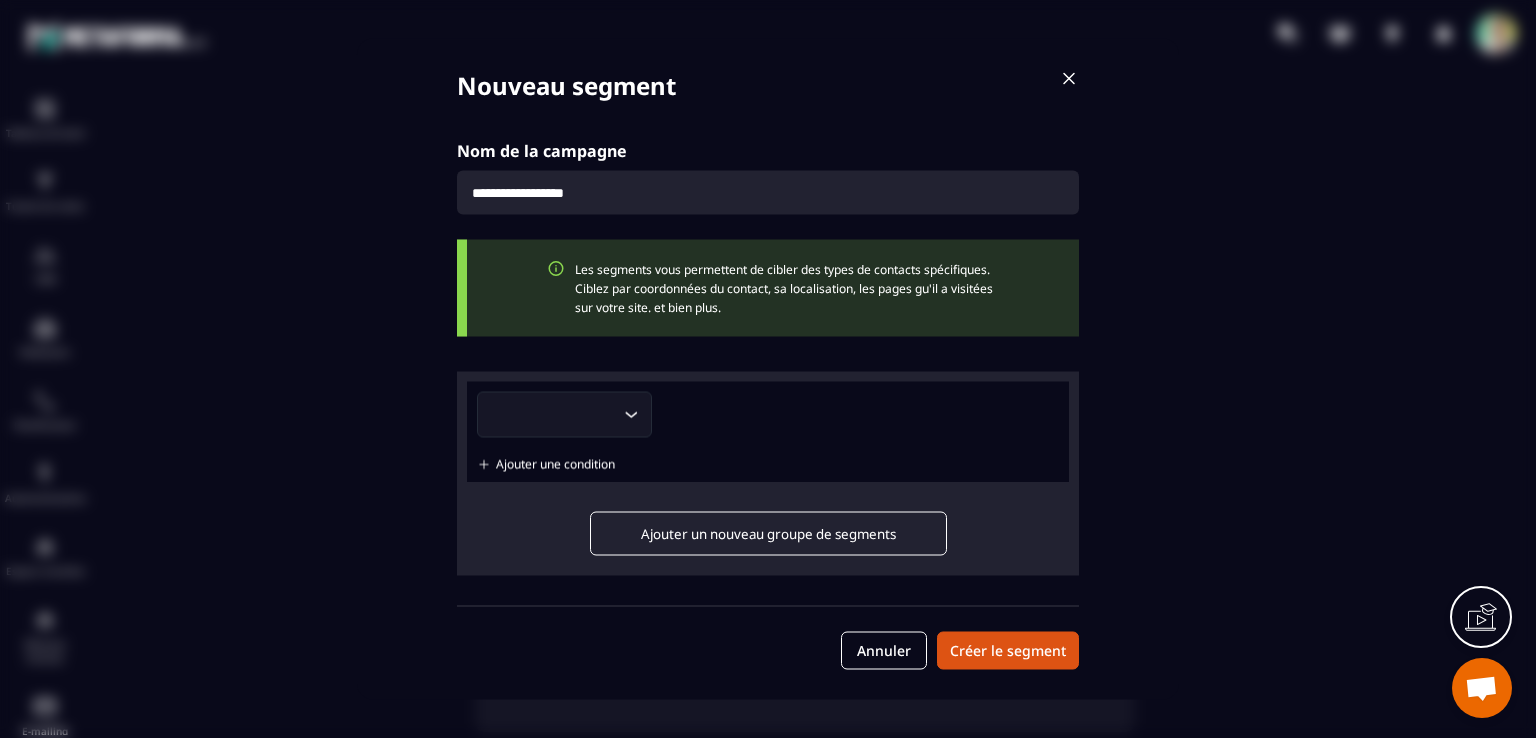 click 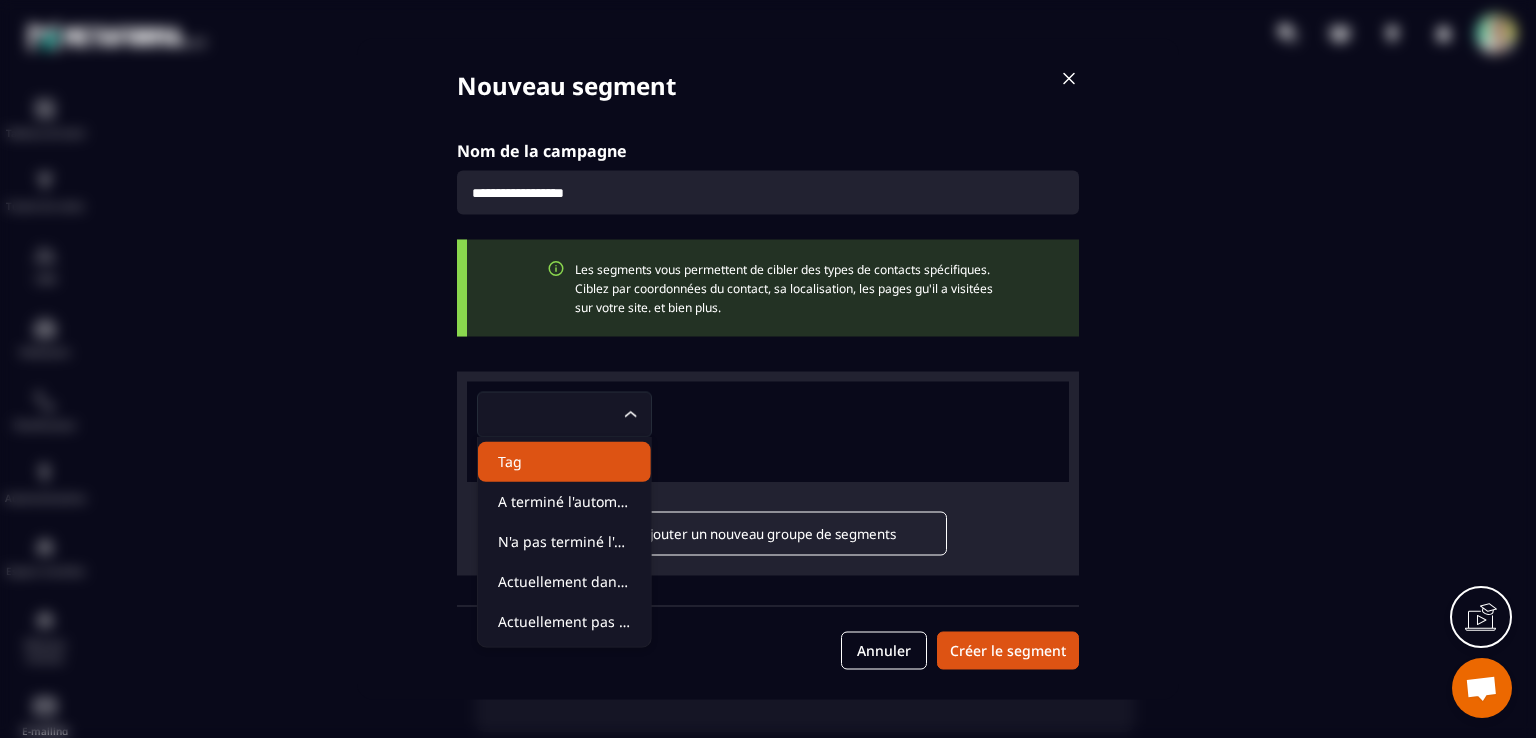 click on "Tag" 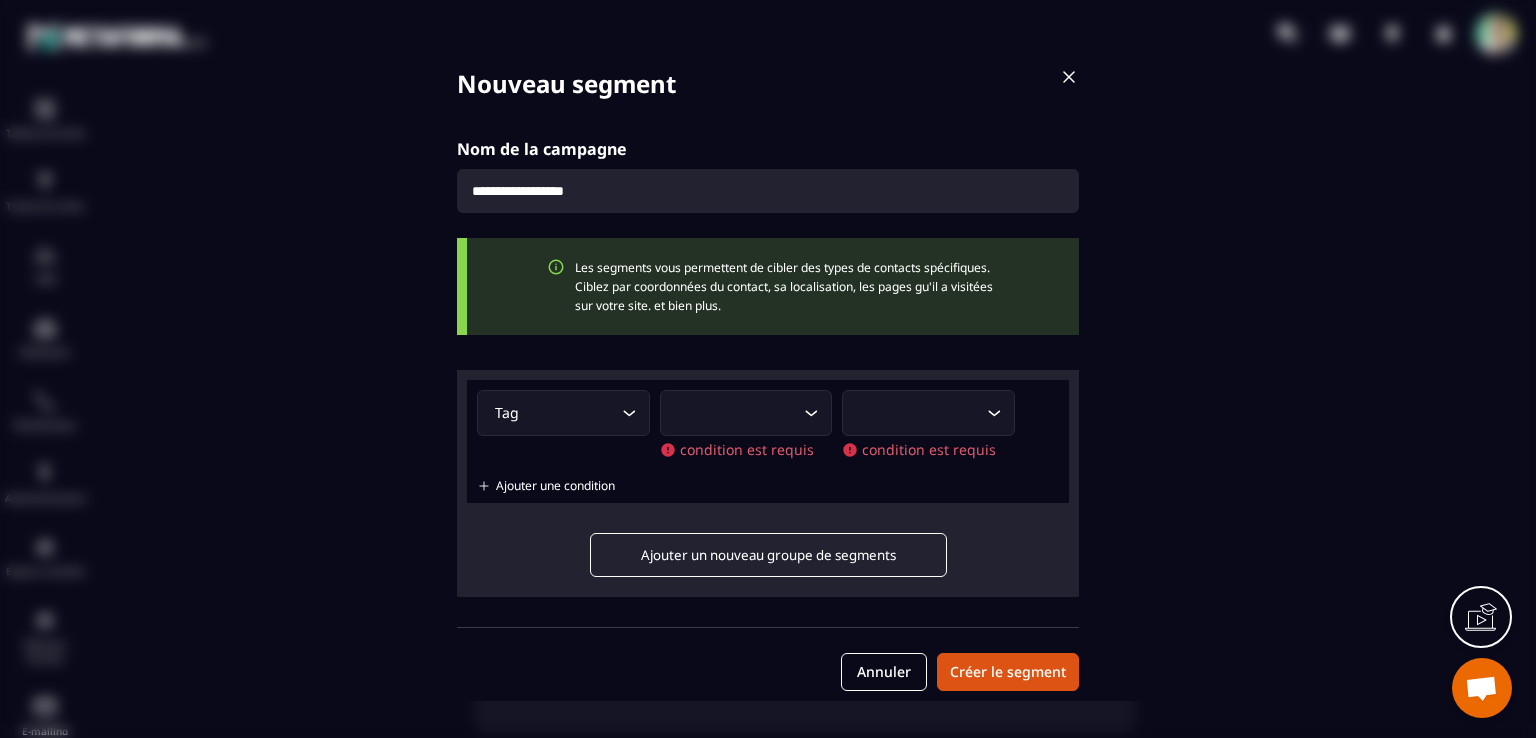 click at bounding box center (768, 191) 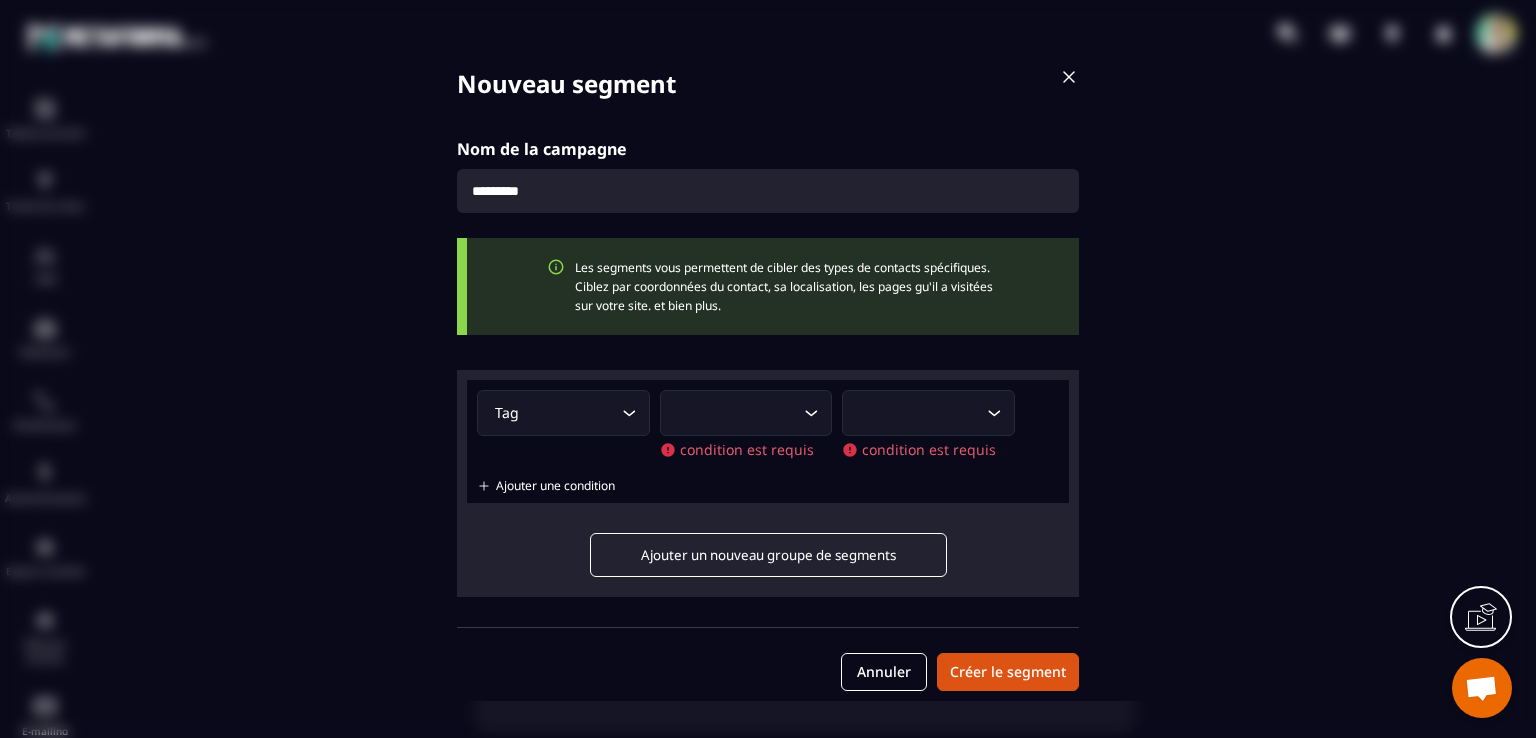 type on "*********" 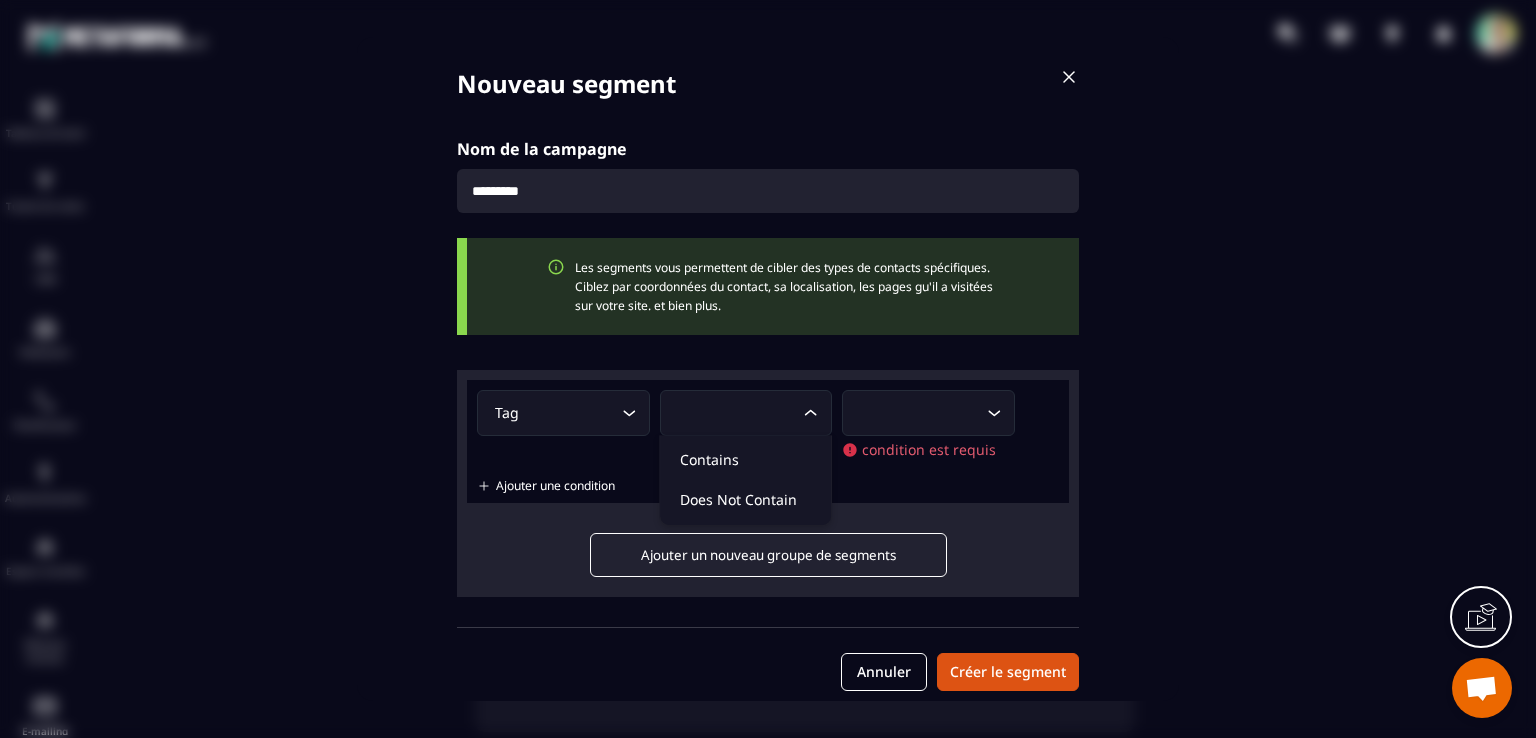 click 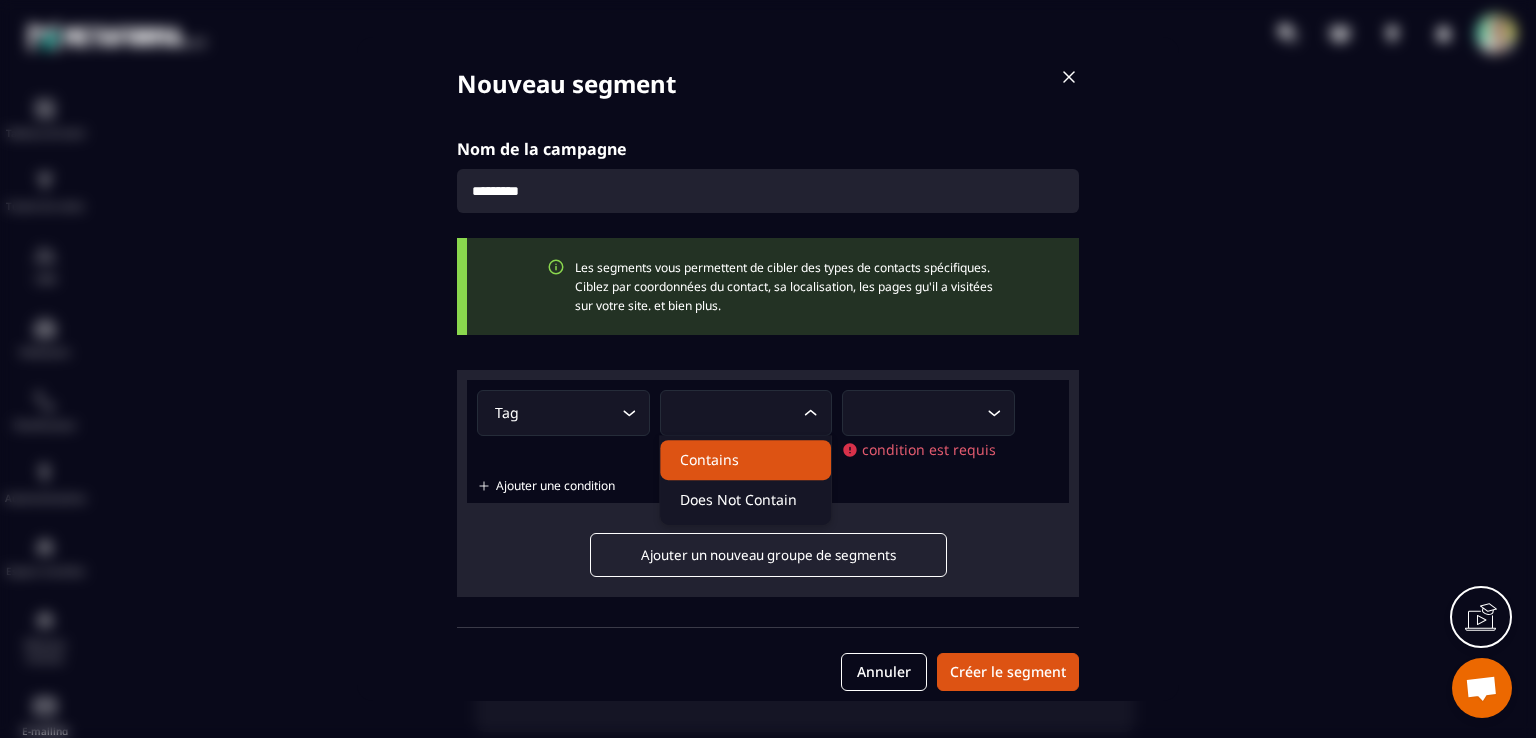 click on "Contains" 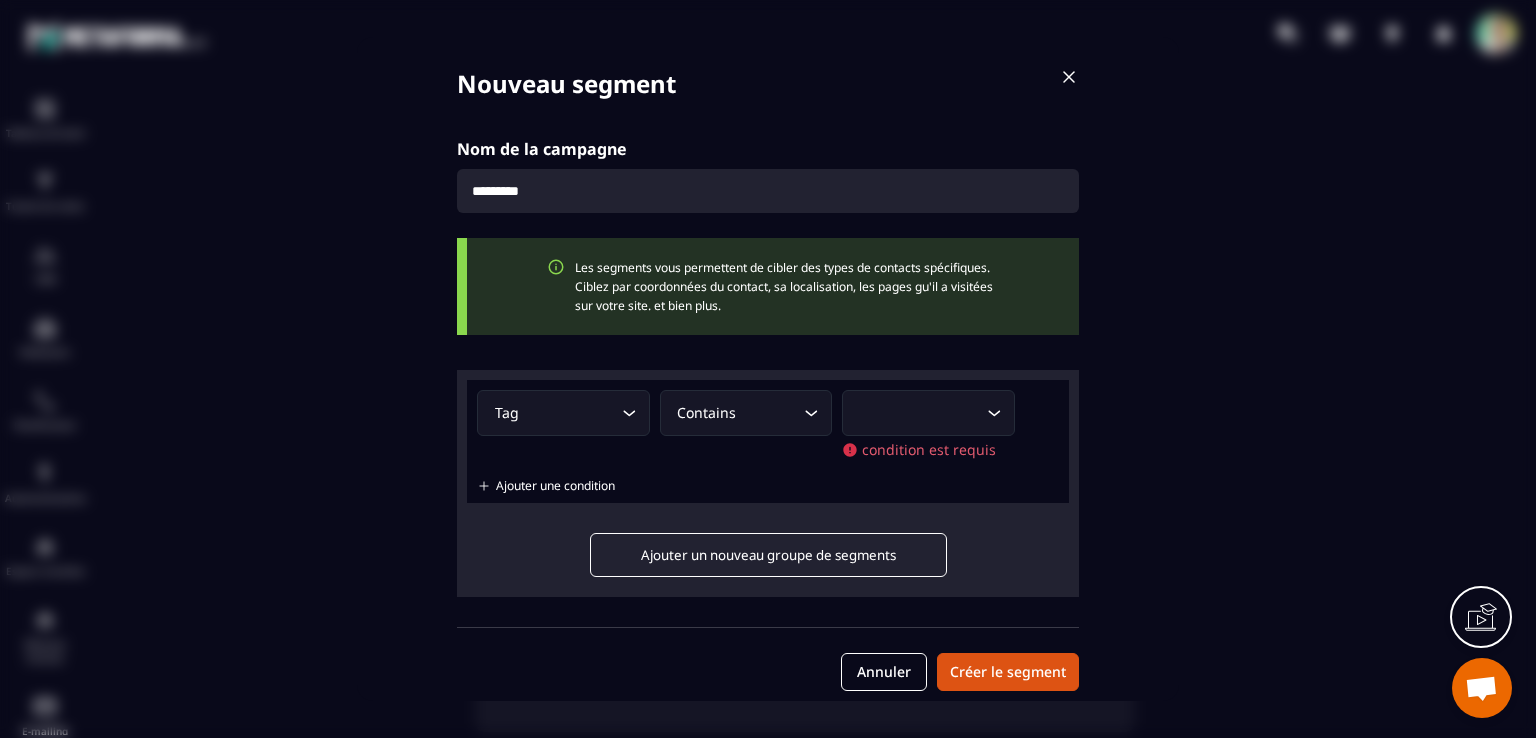 click 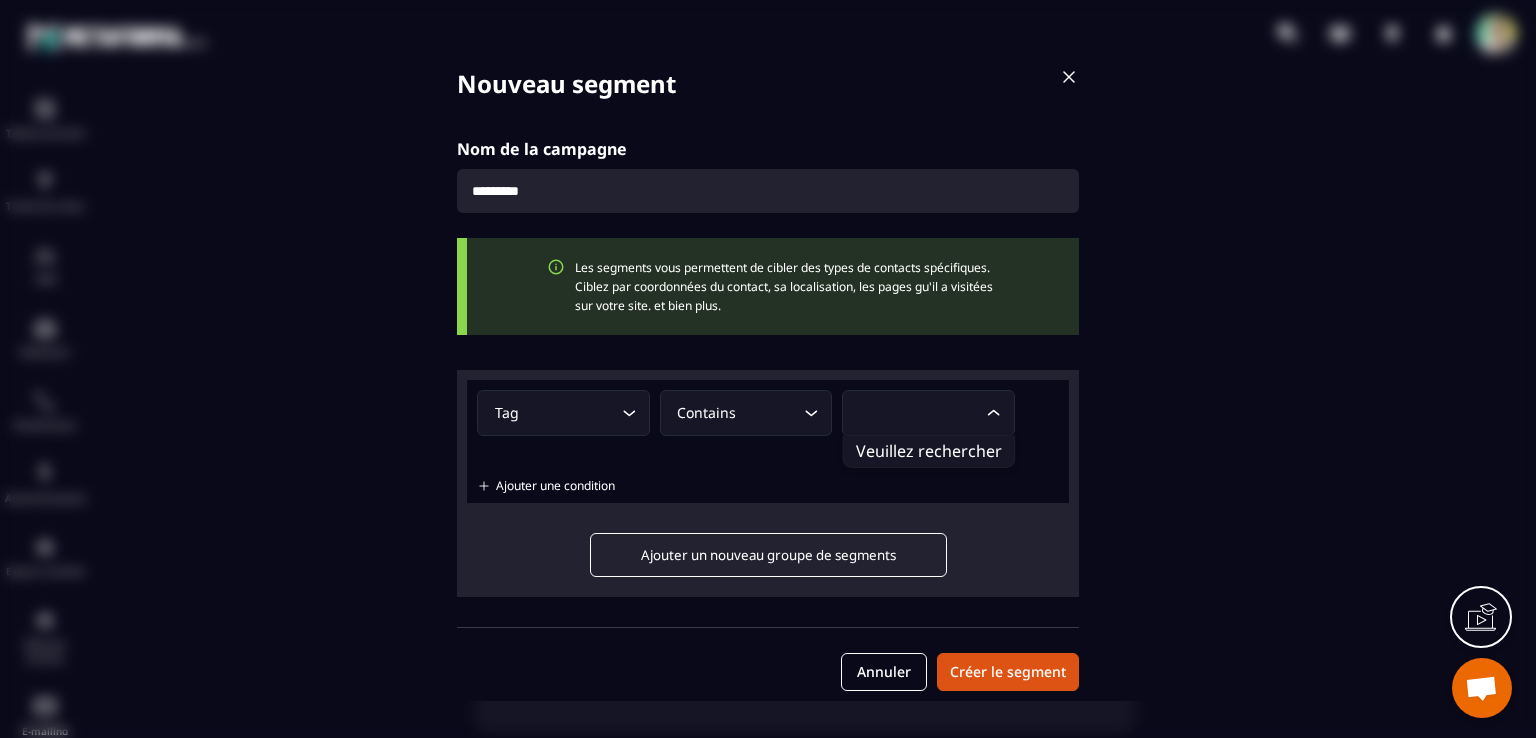 click on "Veuillez rechercher" 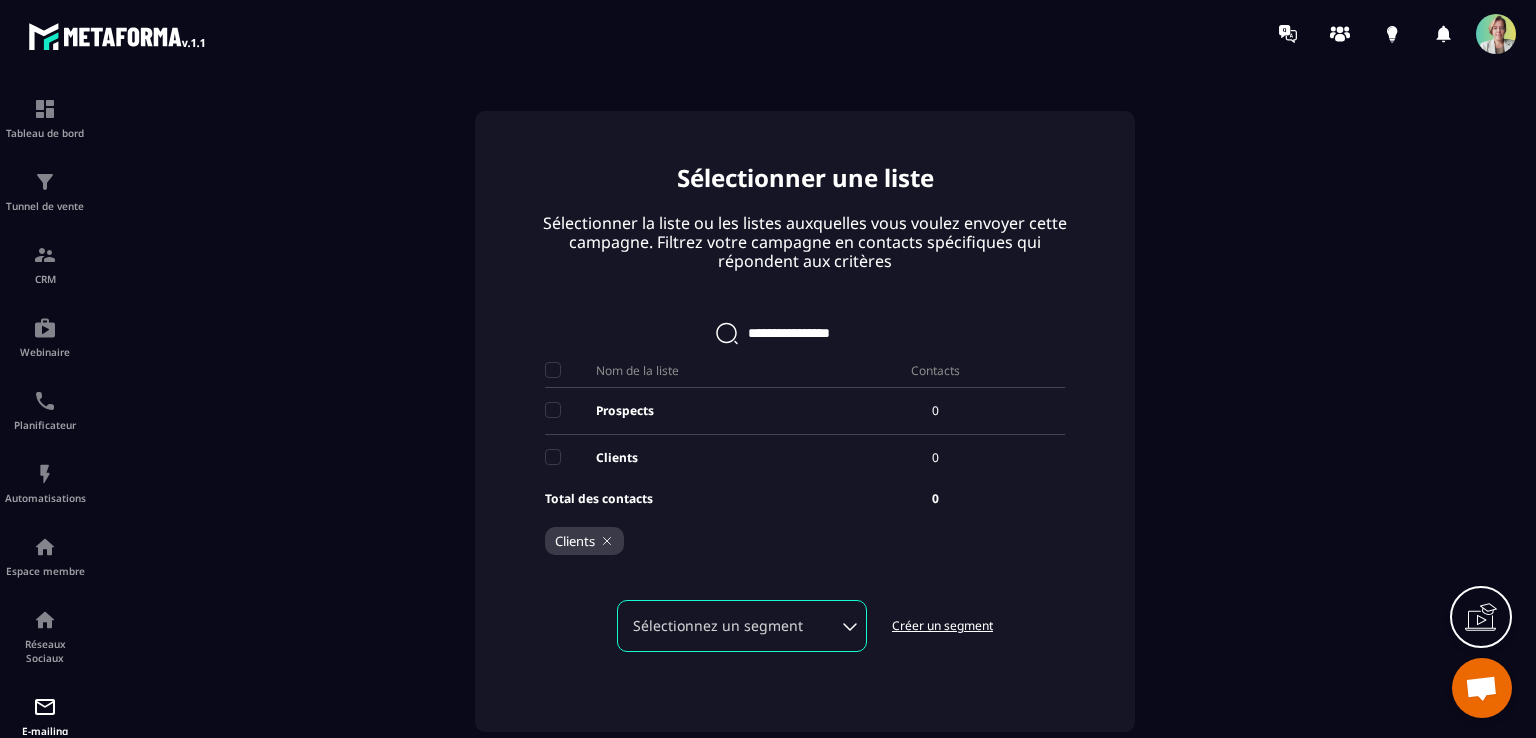 click on "Sélectionnez un segment Créer un segment" at bounding box center (805, 626) 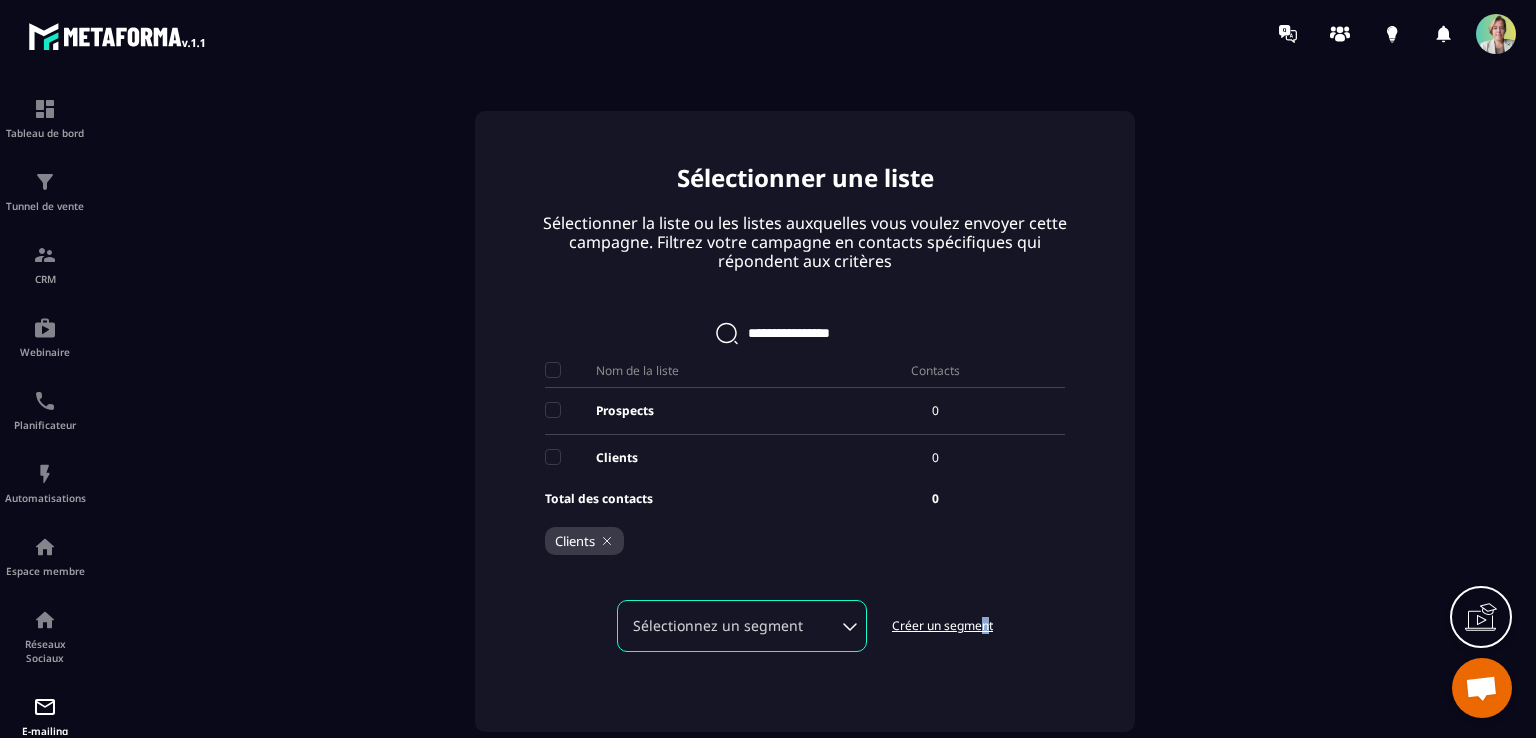 click on "Créer un segment" at bounding box center (942, 626) 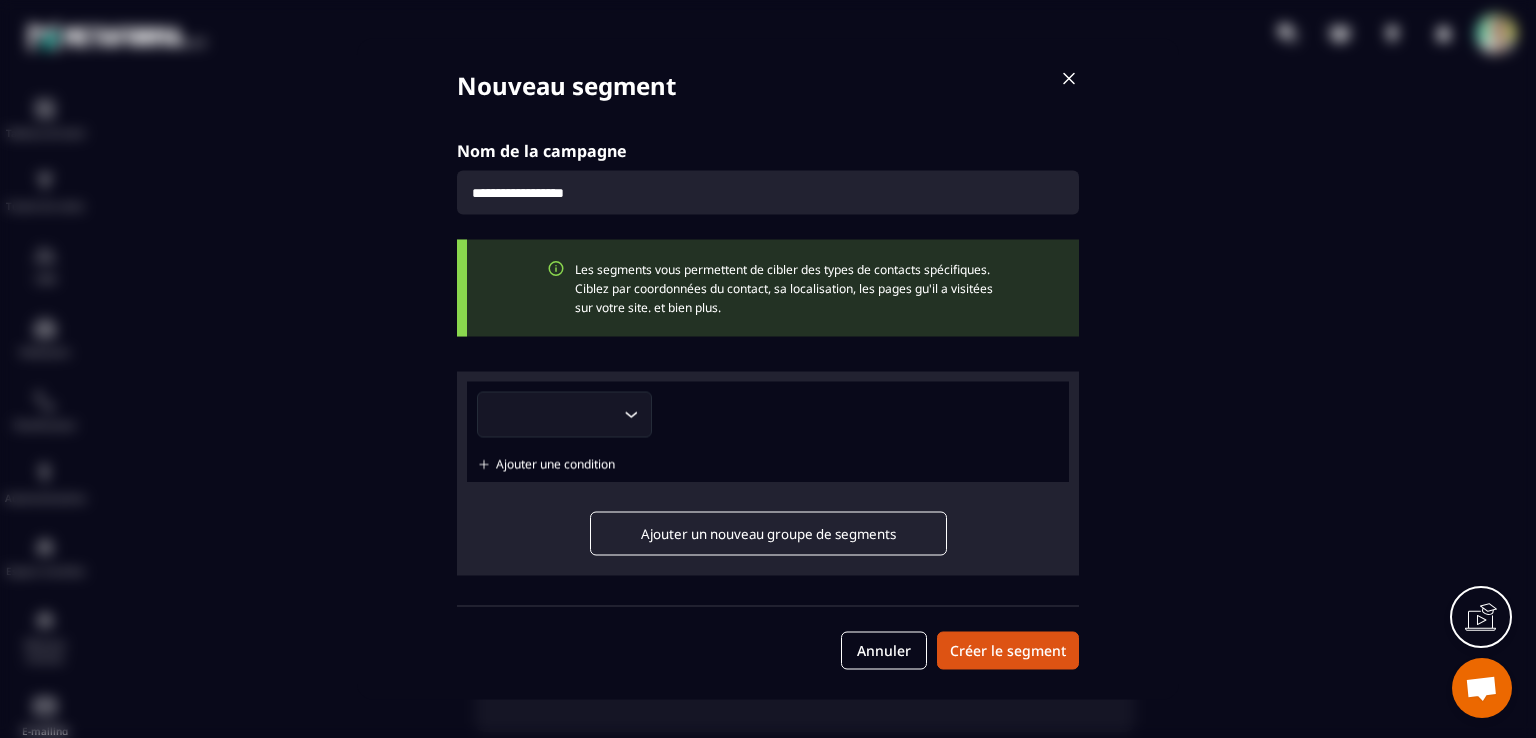 click on "Nouveau segment Nom de la campagne Les segments vous permettent de cibler des types de contacts spécifiques. Ciblez par coordonnées du contact, sa localisation, les pages gu'il a visitées sur votre site. et bien plus. Loading... Ajouter une condition Ajouter un nouveau groupe de segments Annuler Créer le segment" at bounding box center [768, 369] 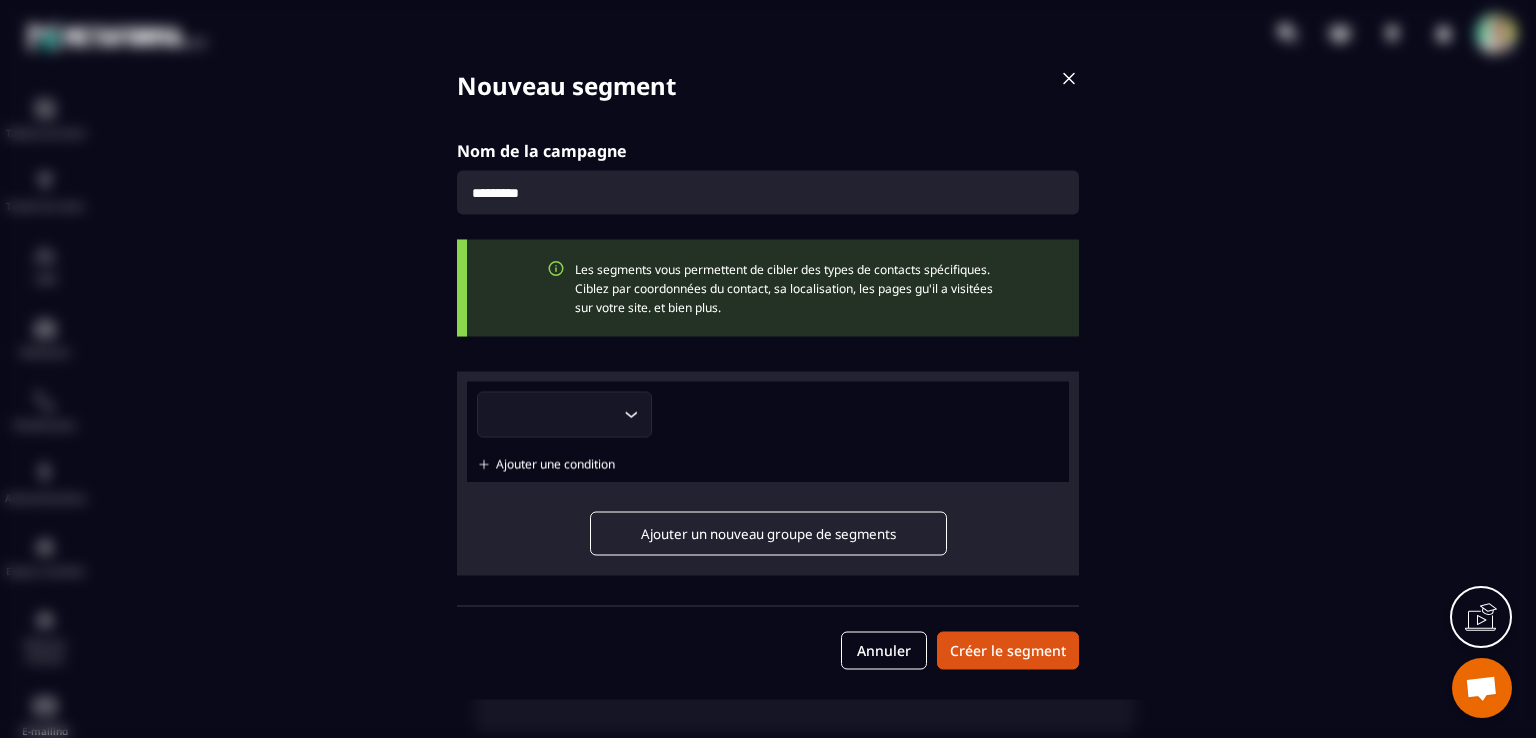 type on "*********" 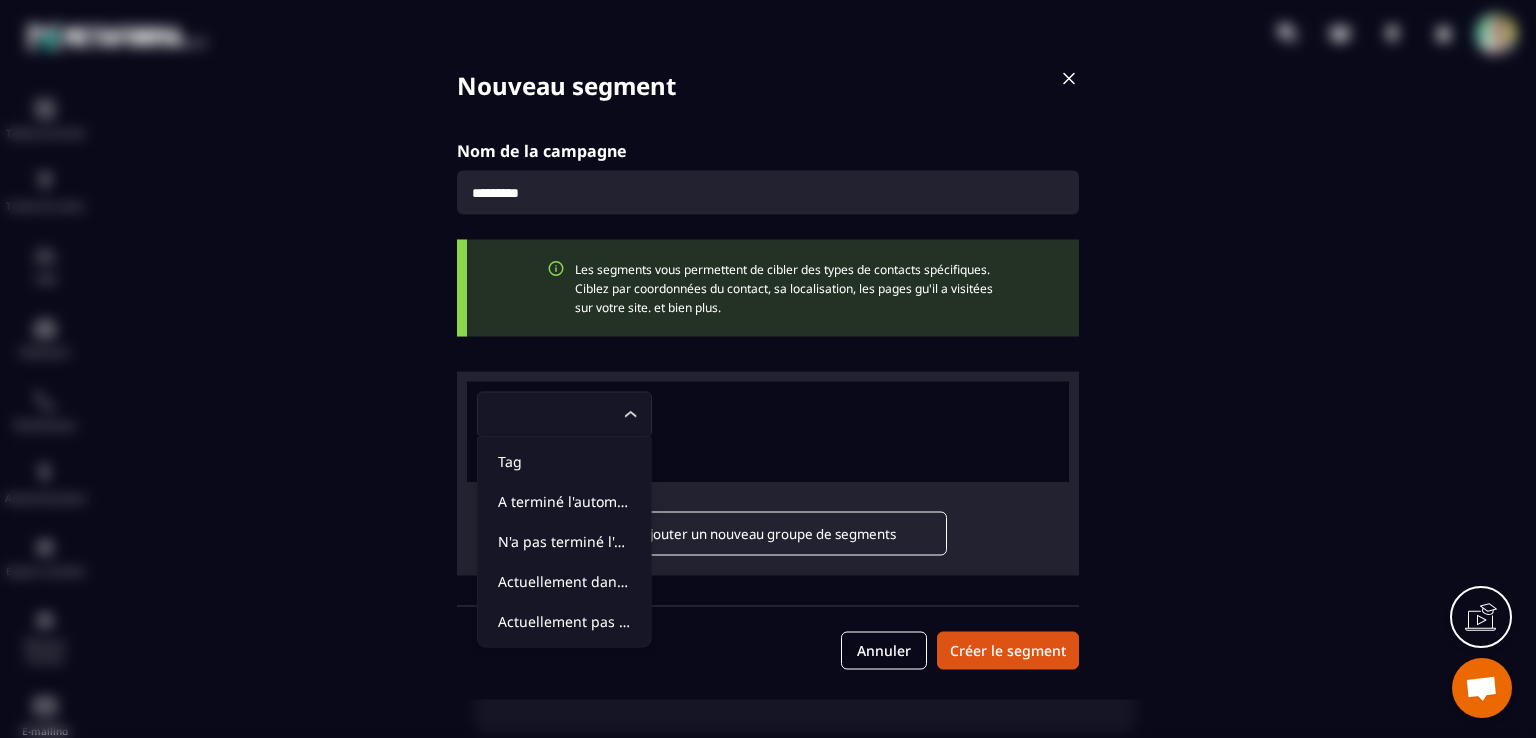click 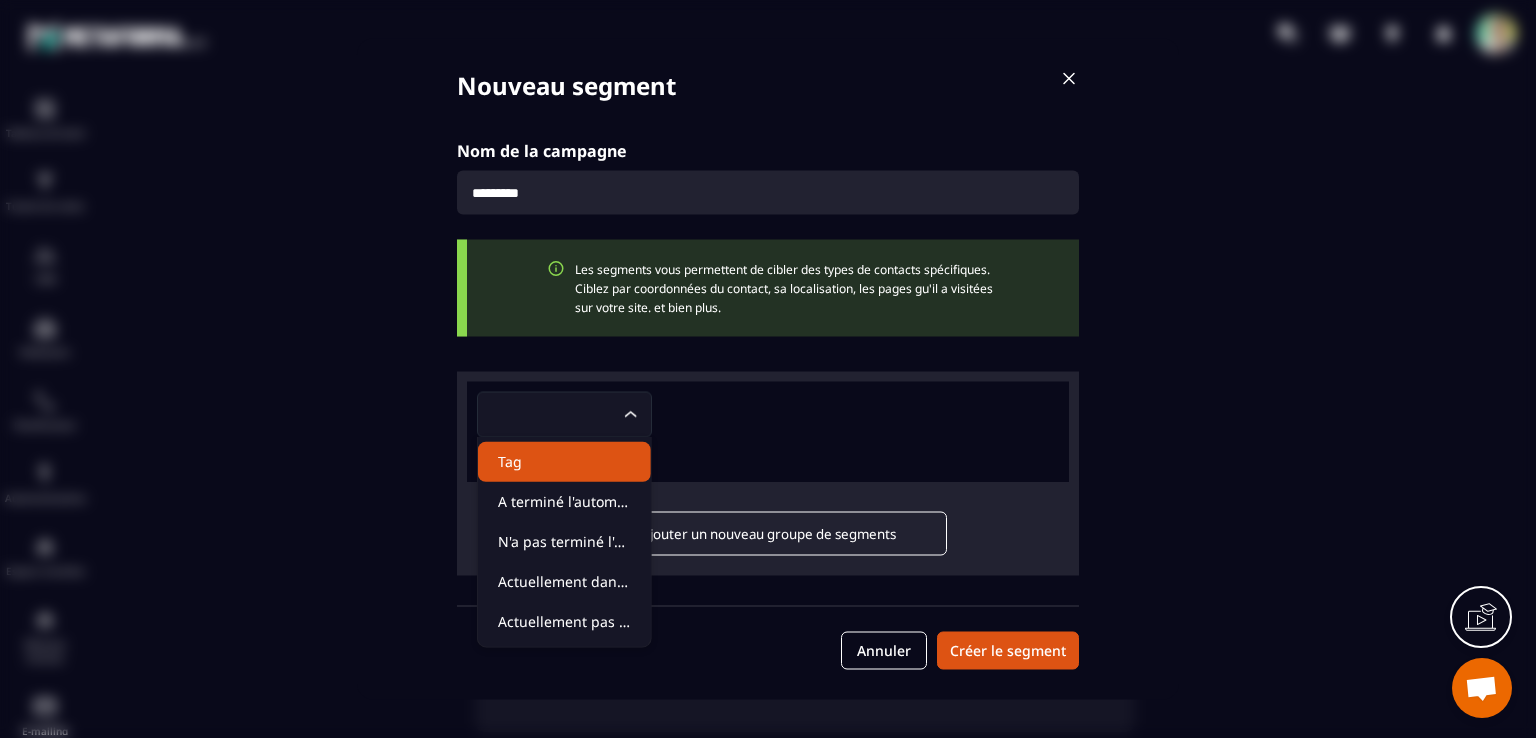 click on "Tag" 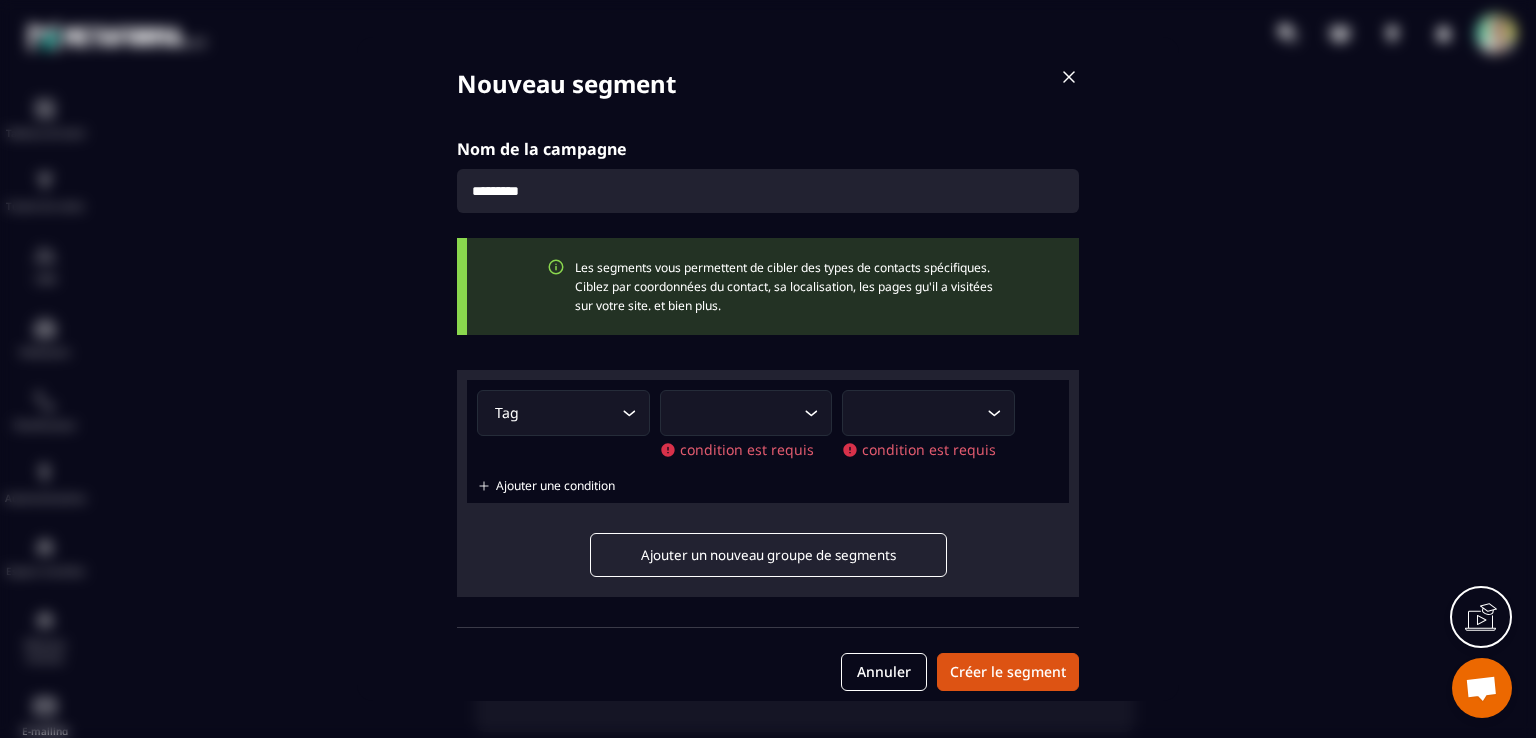 click 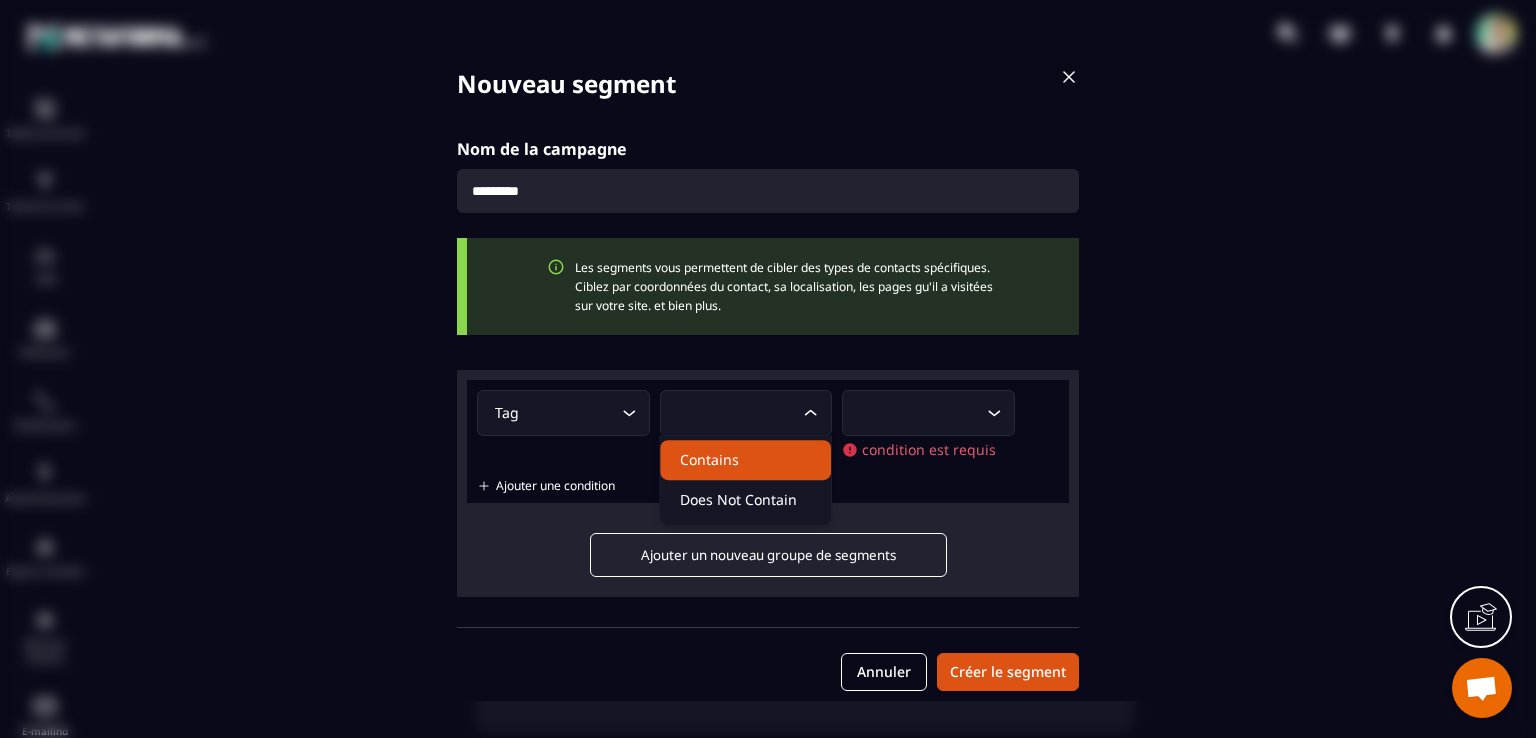 click on "Contains" 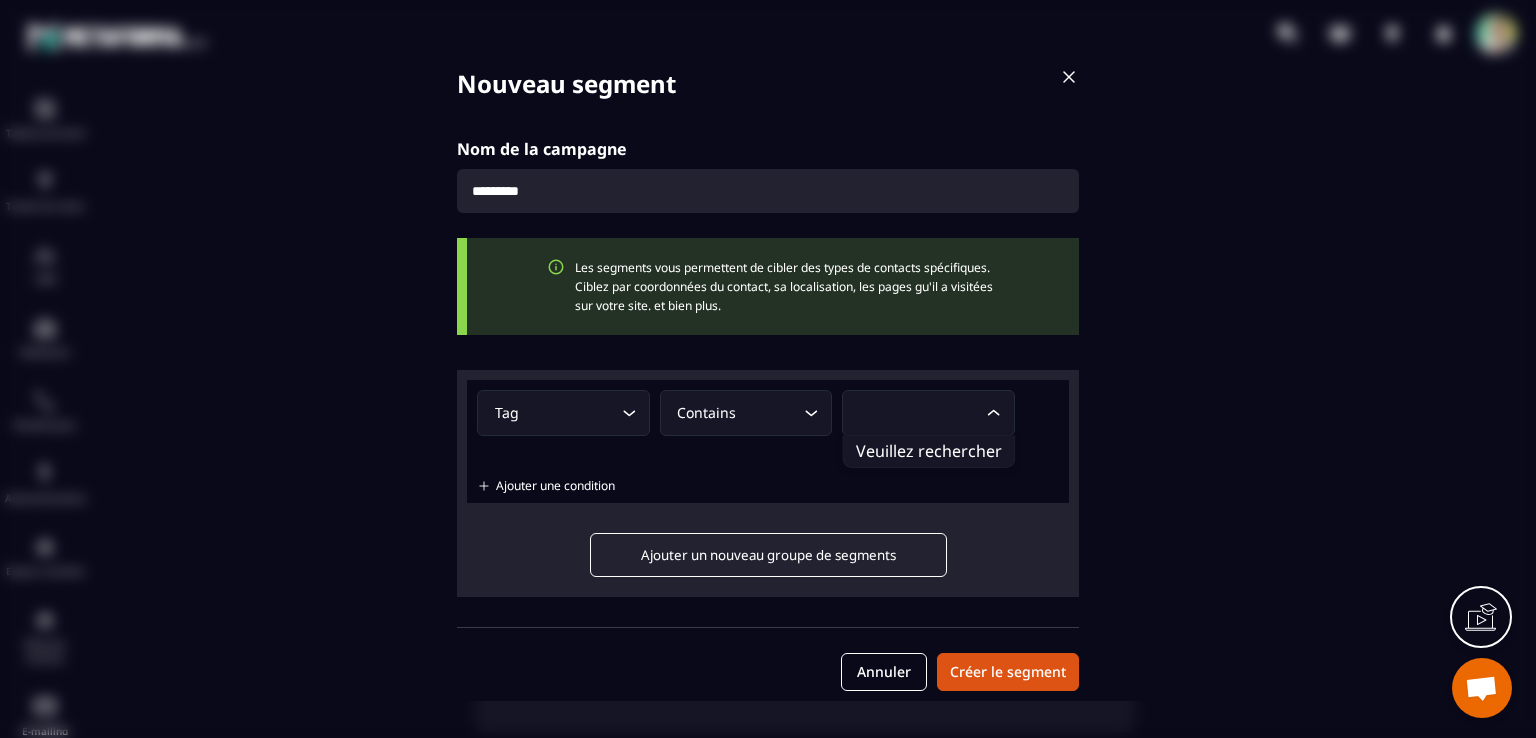 click 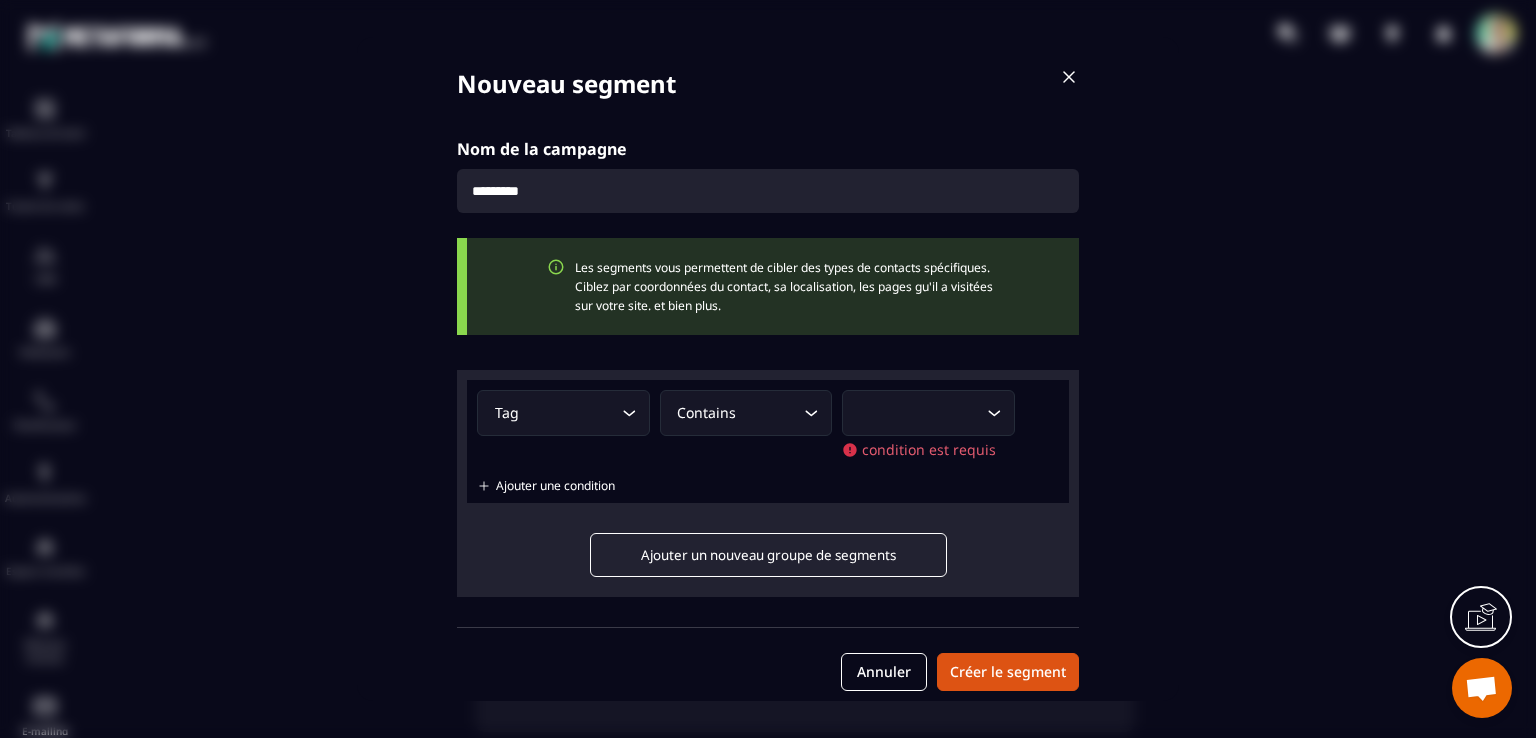click 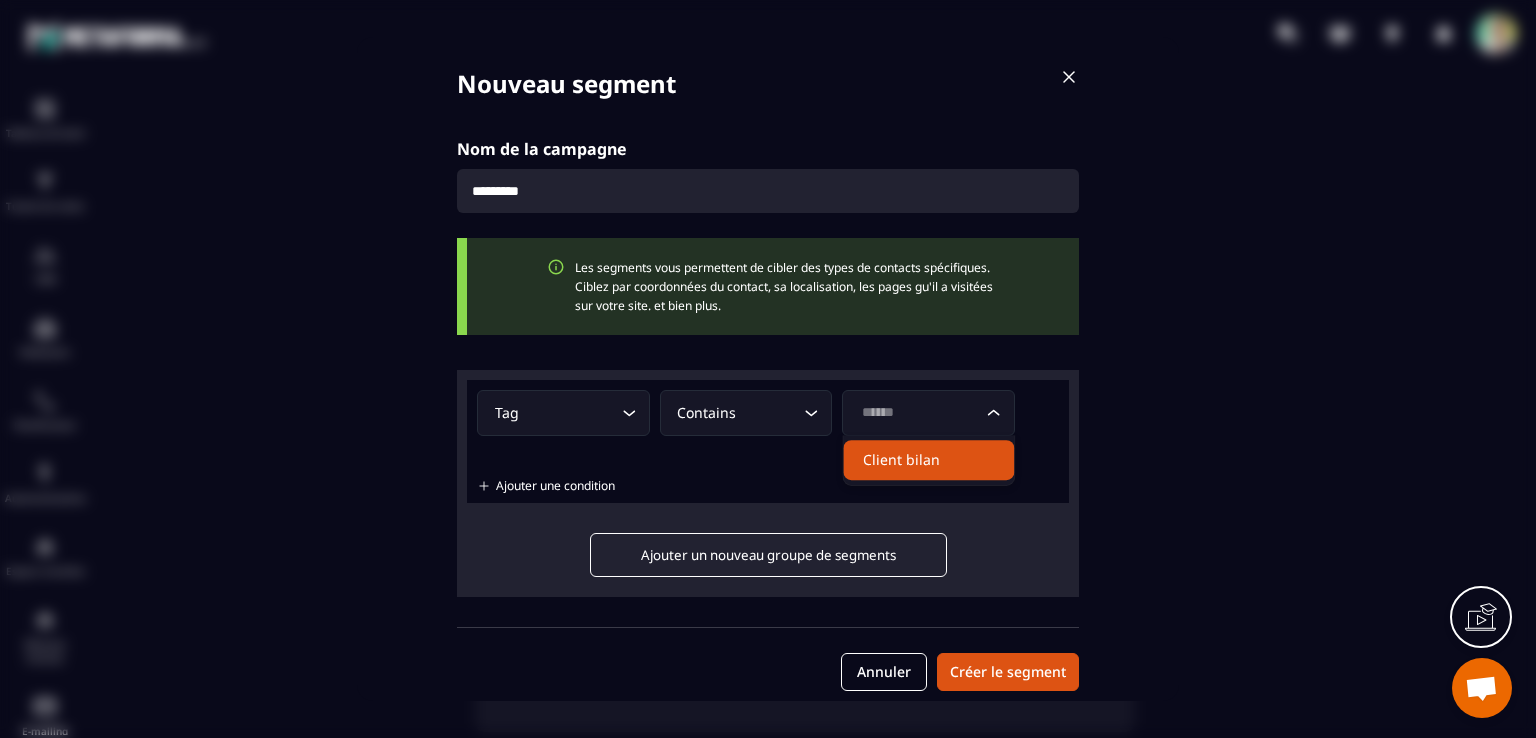 click on "Client bilan" 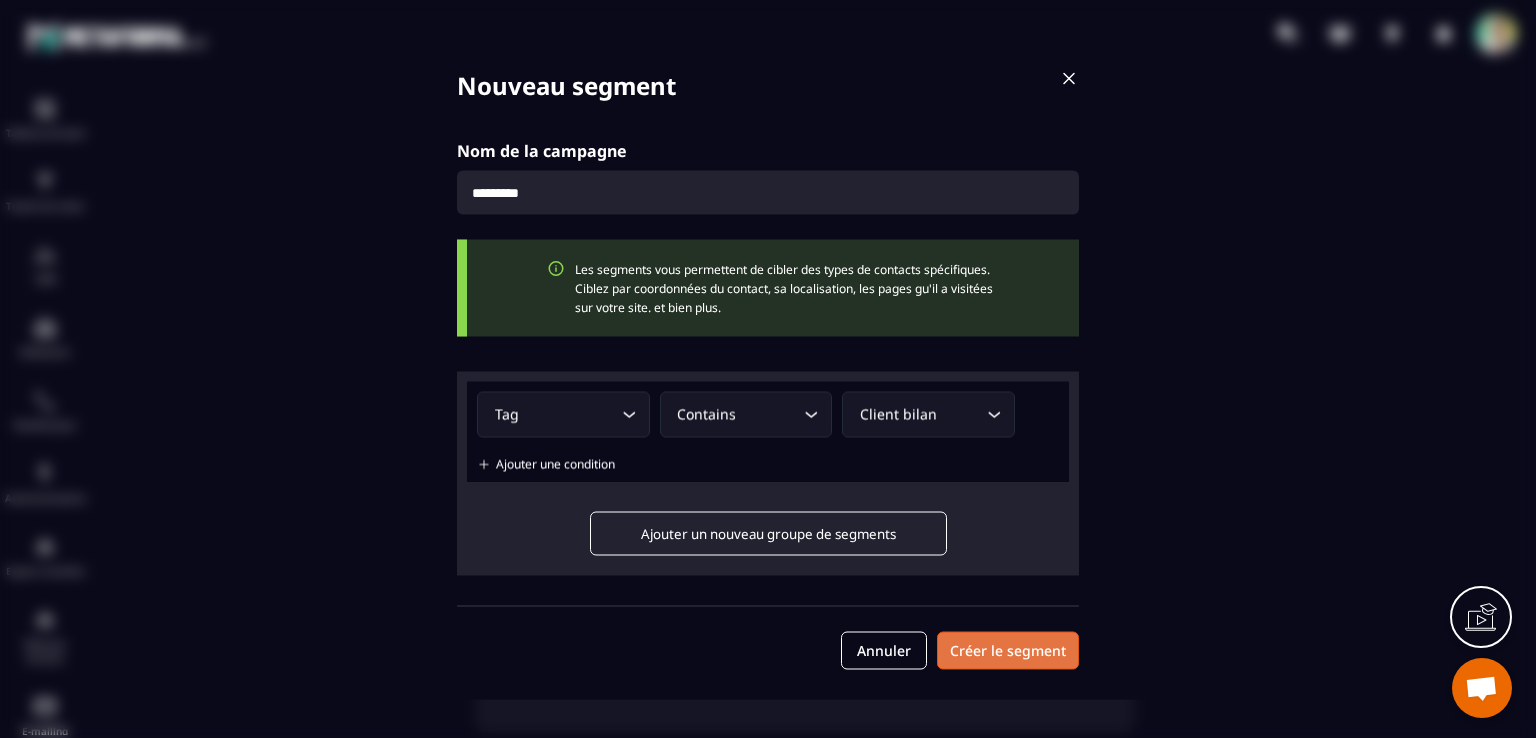 click on "Créer le segment" at bounding box center (1008, 651) 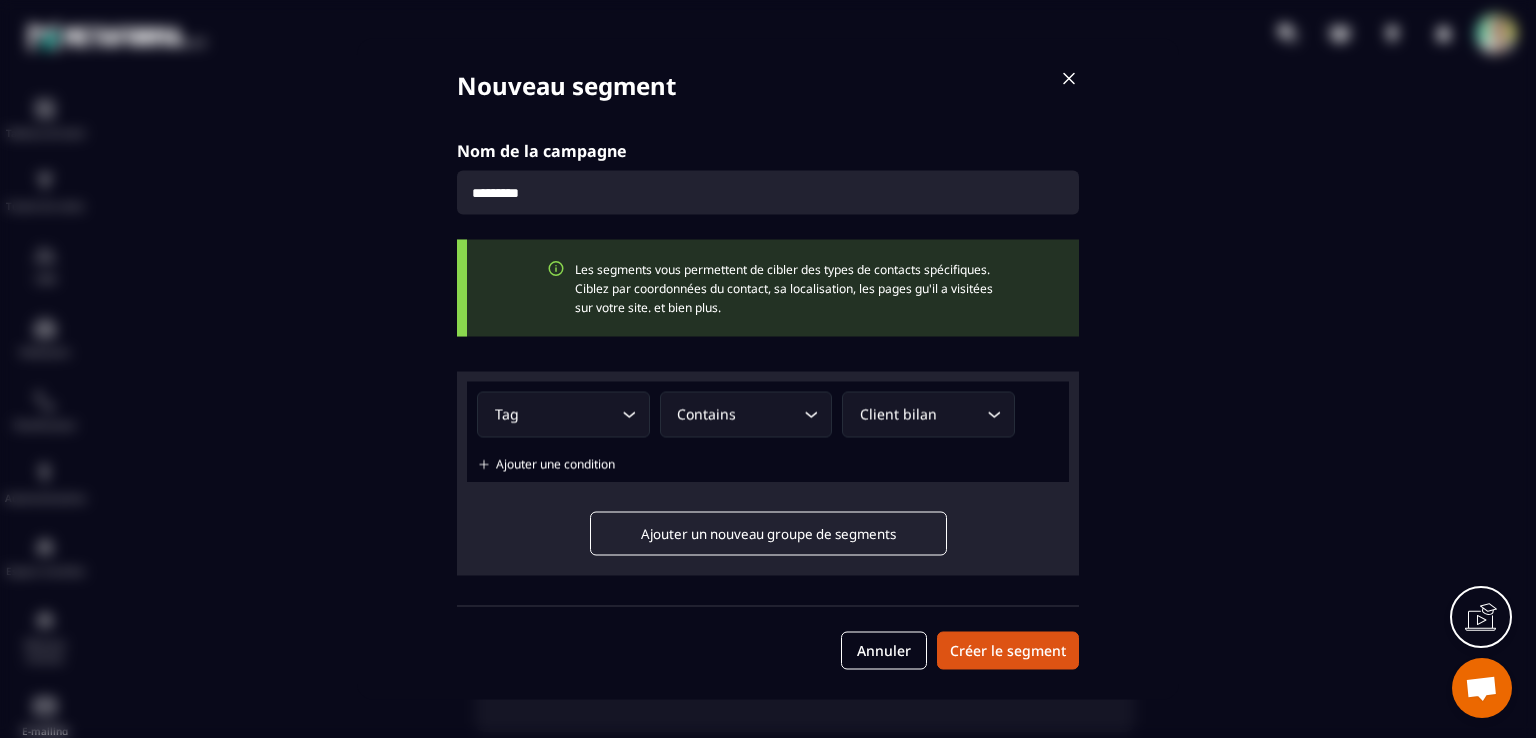 click at bounding box center (1069, 79) 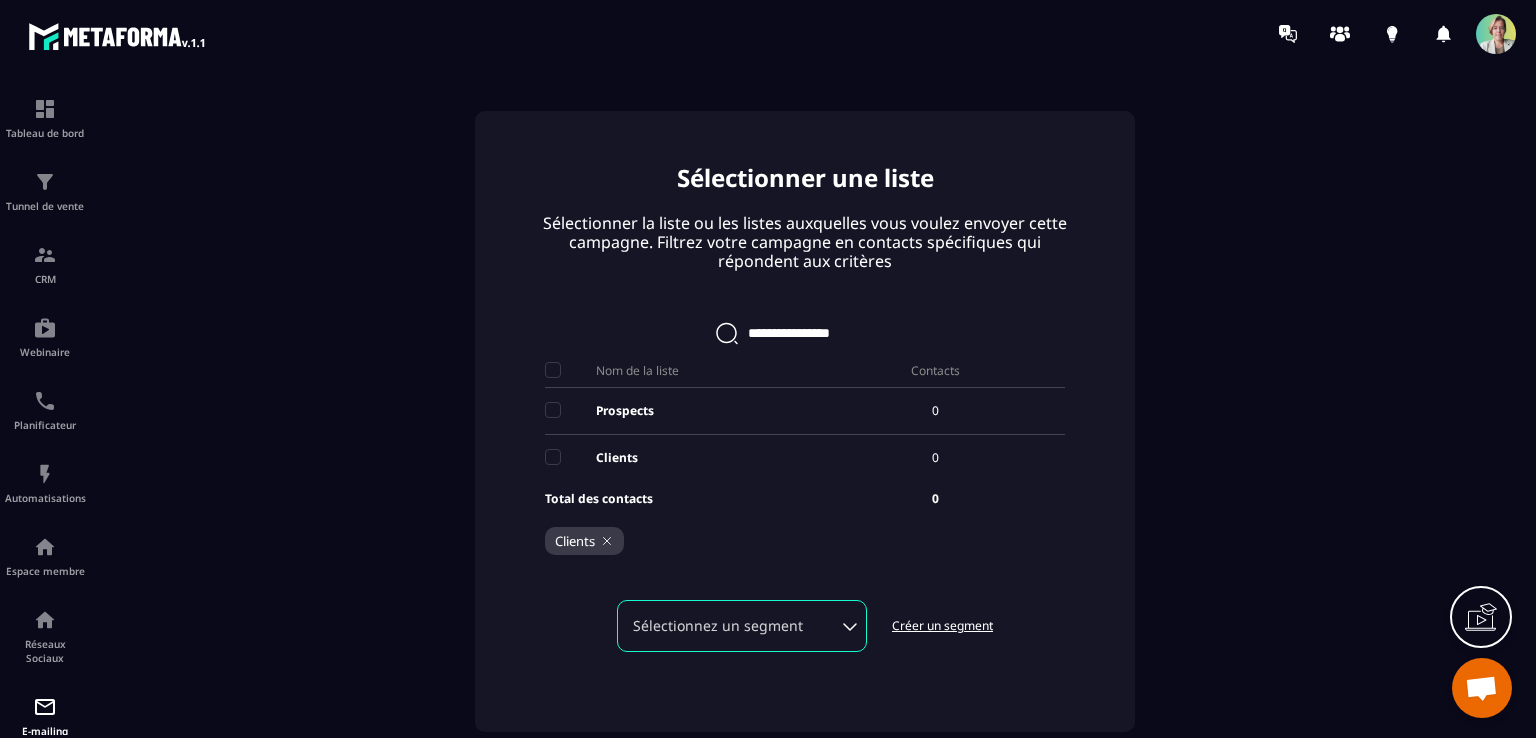 scroll, scrollTop: 0, scrollLeft: 0, axis: both 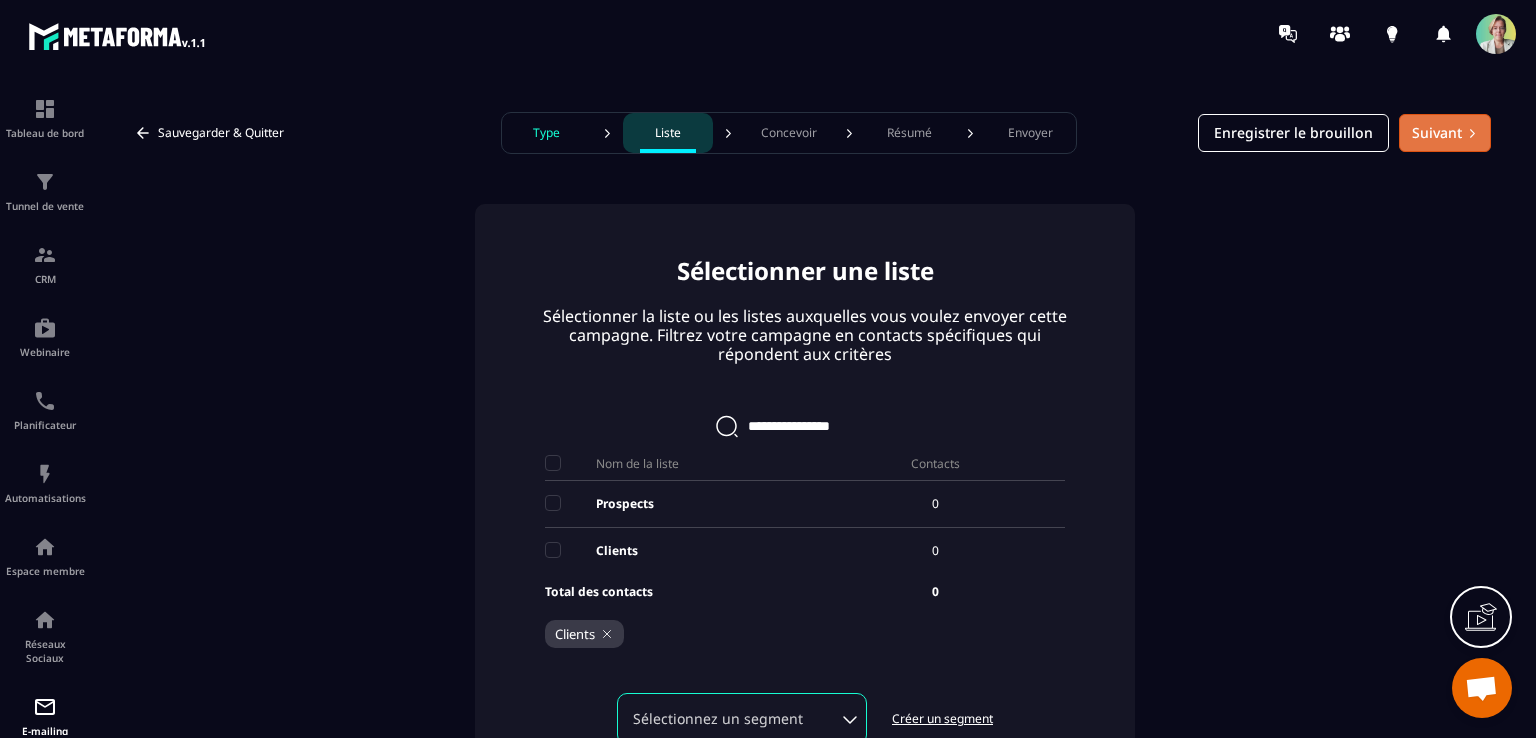 click on "Suivant" at bounding box center (1445, 133) 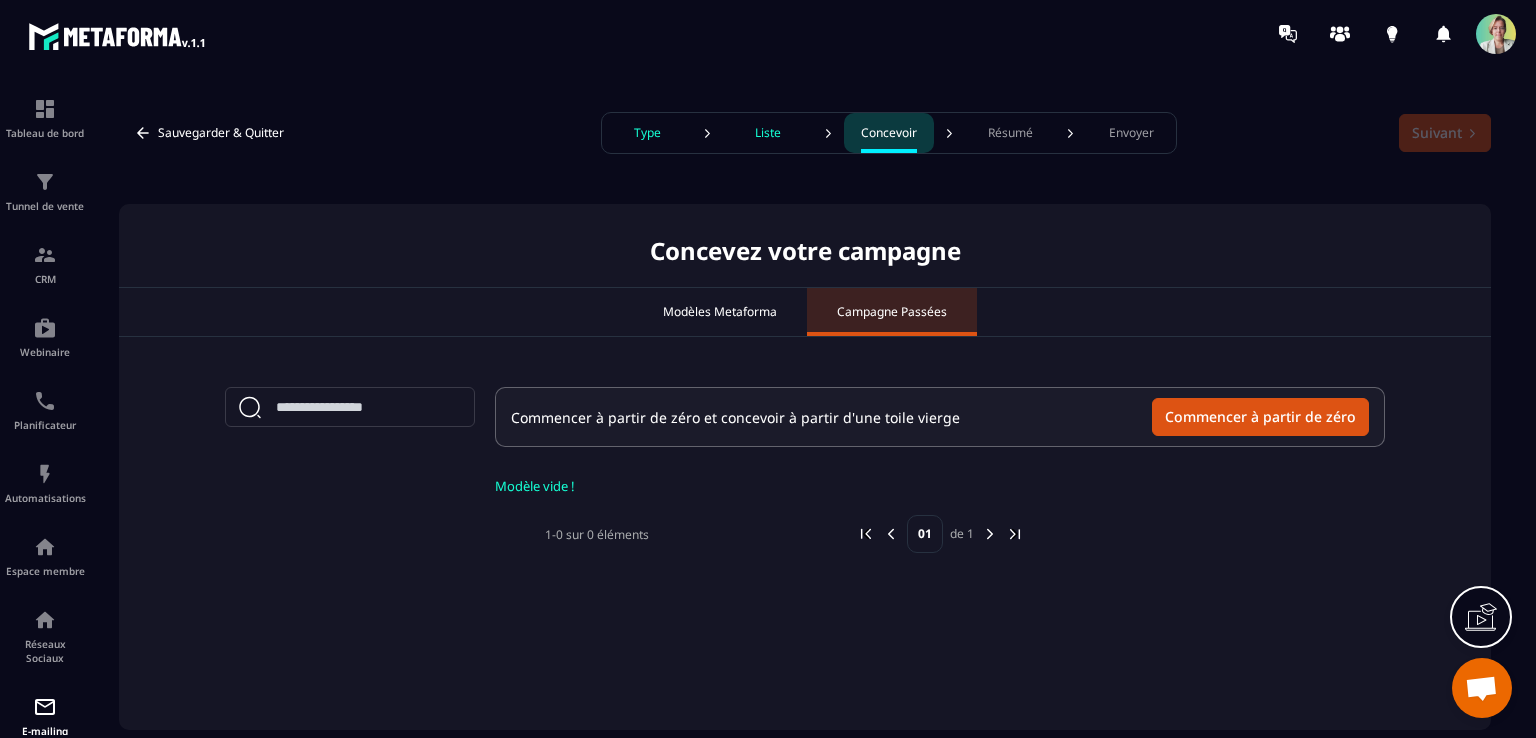 click on "Modèles Metaforma" at bounding box center (720, 312) 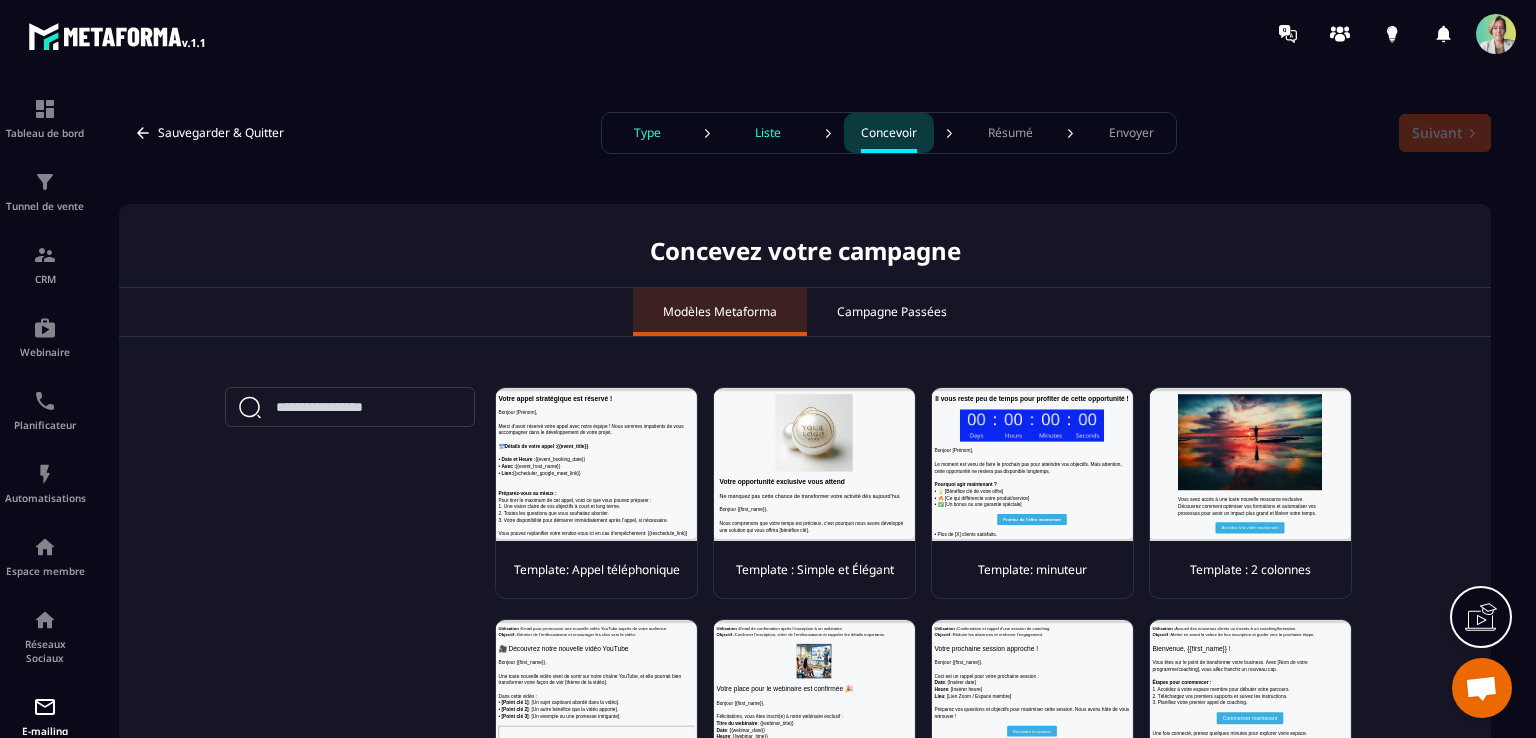 scroll, scrollTop: 0, scrollLeft: 0, axis: both 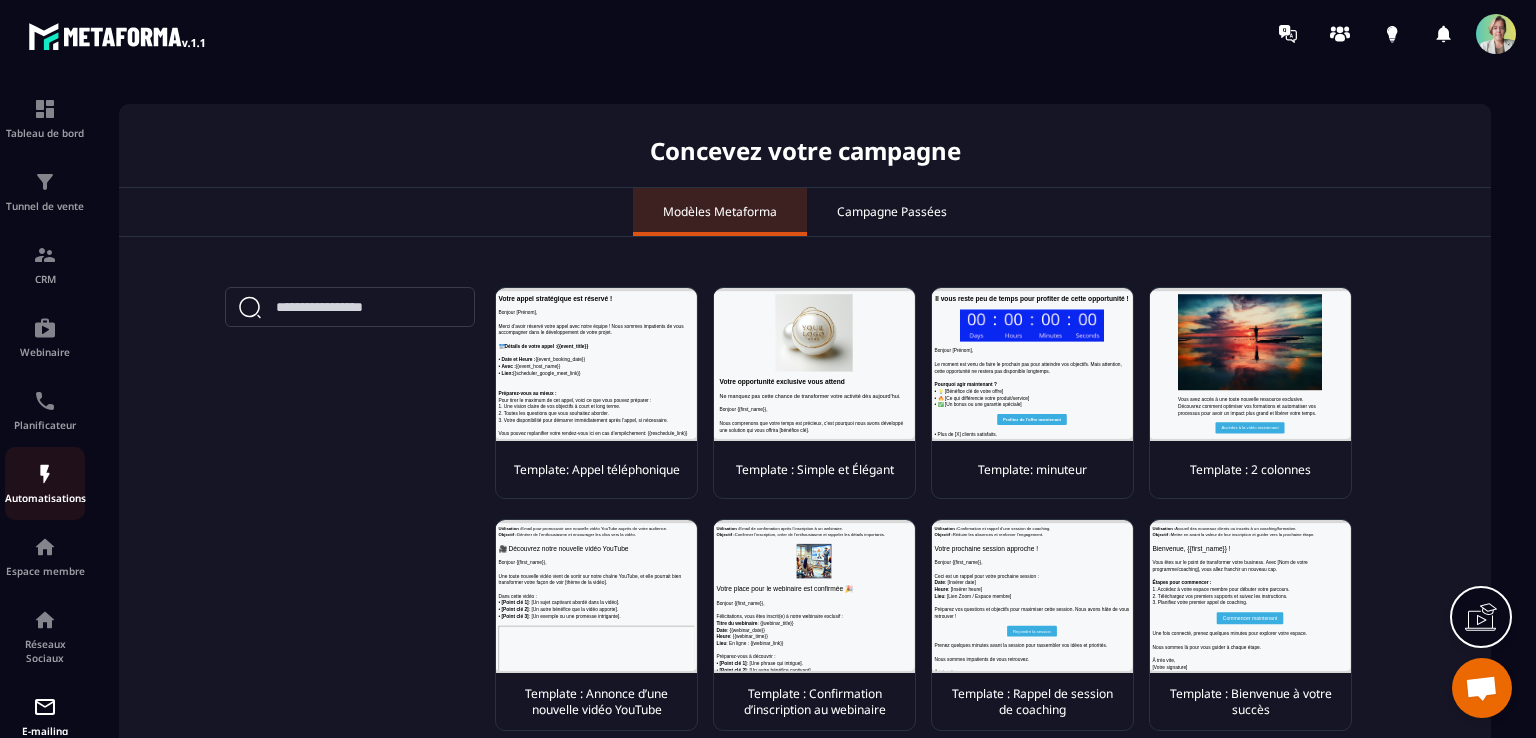 click at bounding box center (45, 474) 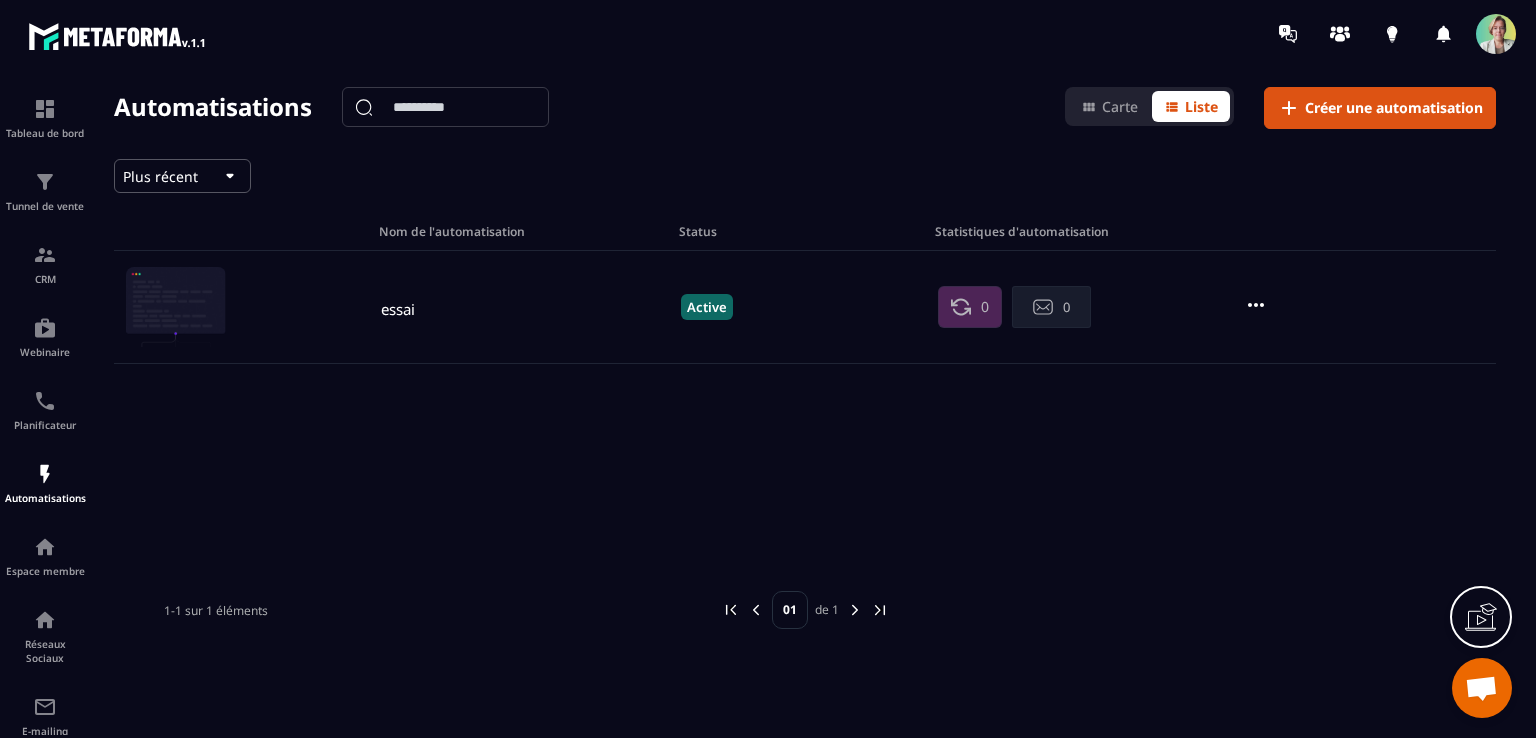 click 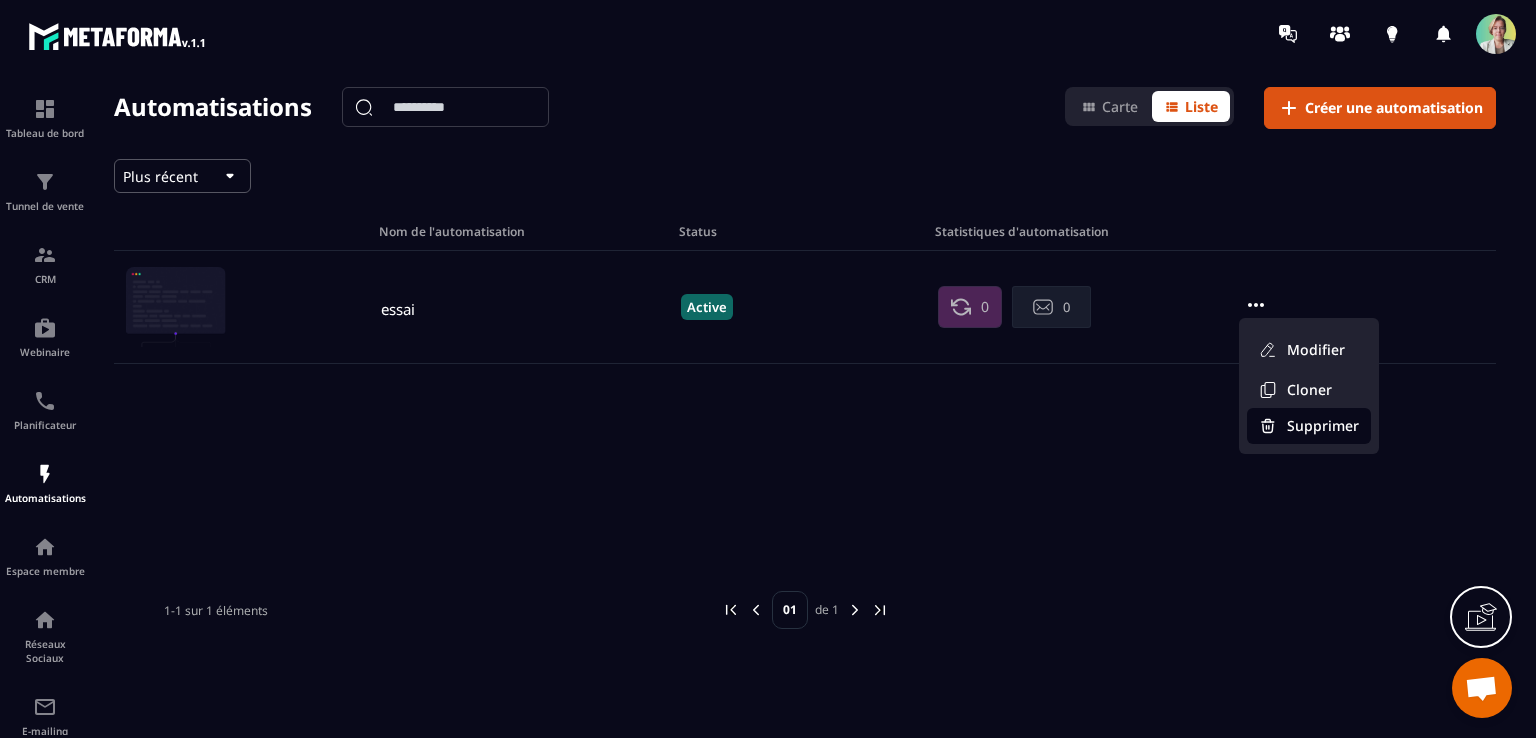 click on "Supprimer" at bounding box center [1309, 426] 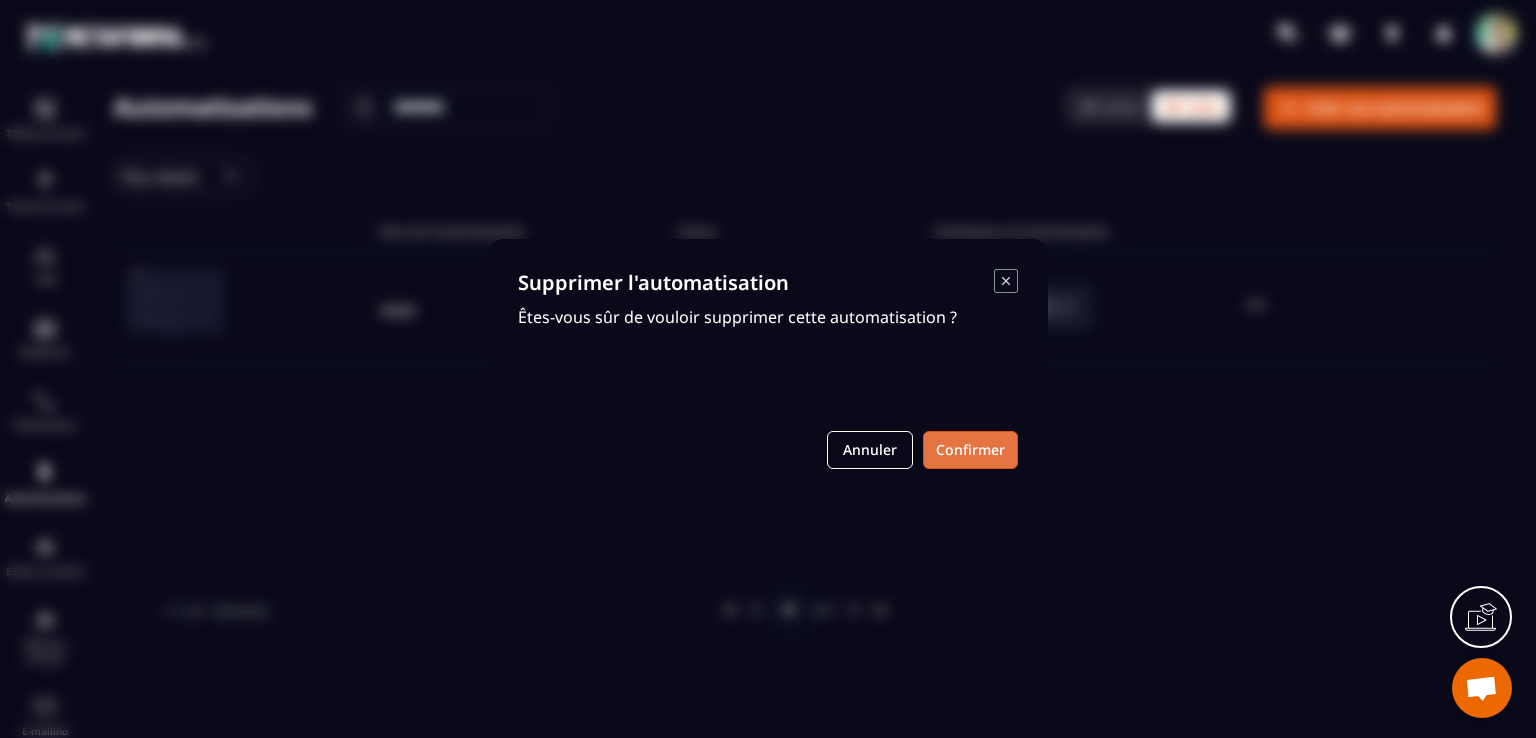 click on "Confirmer" at bounding box center (970, 450) 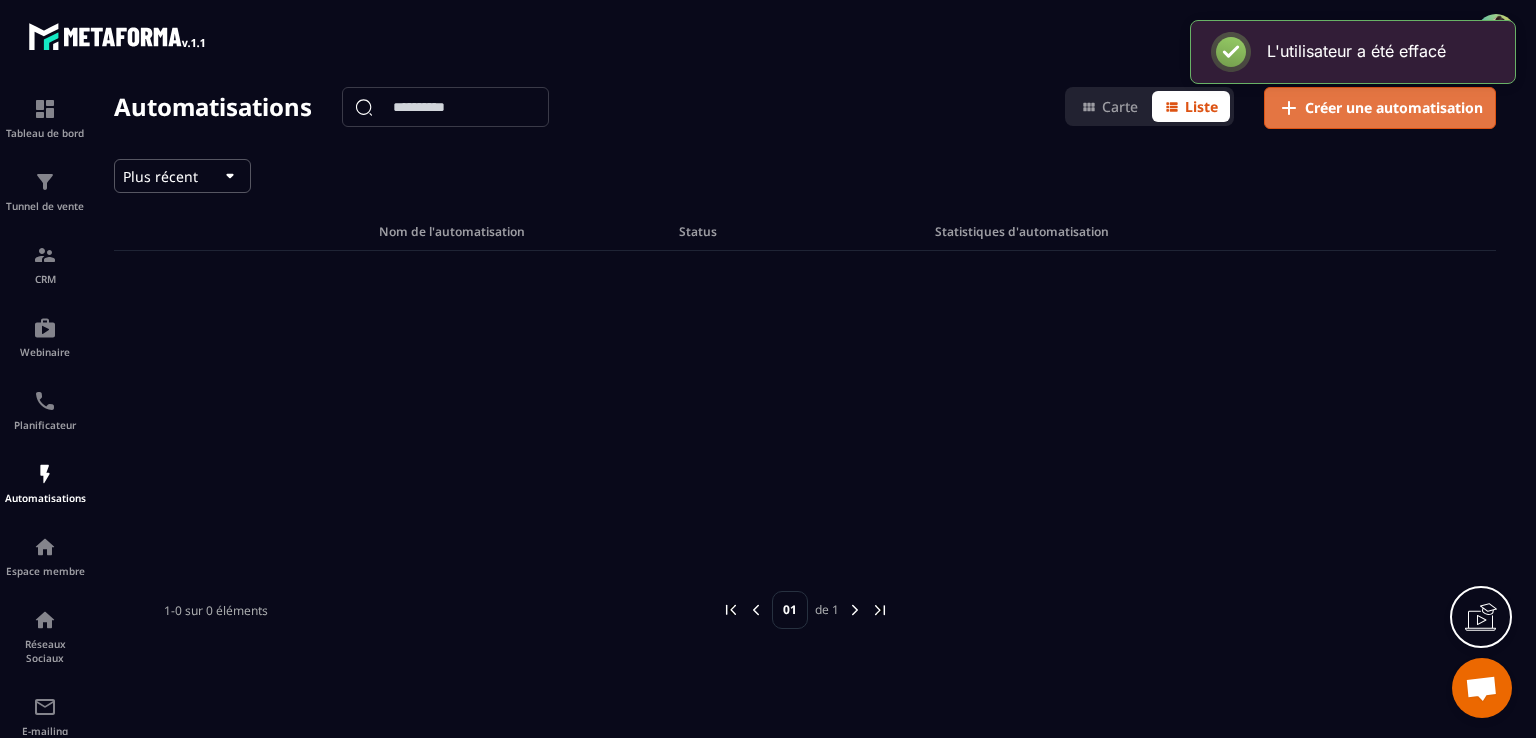 click on "Créer une automatisation" at bounding box center (1394, 108) 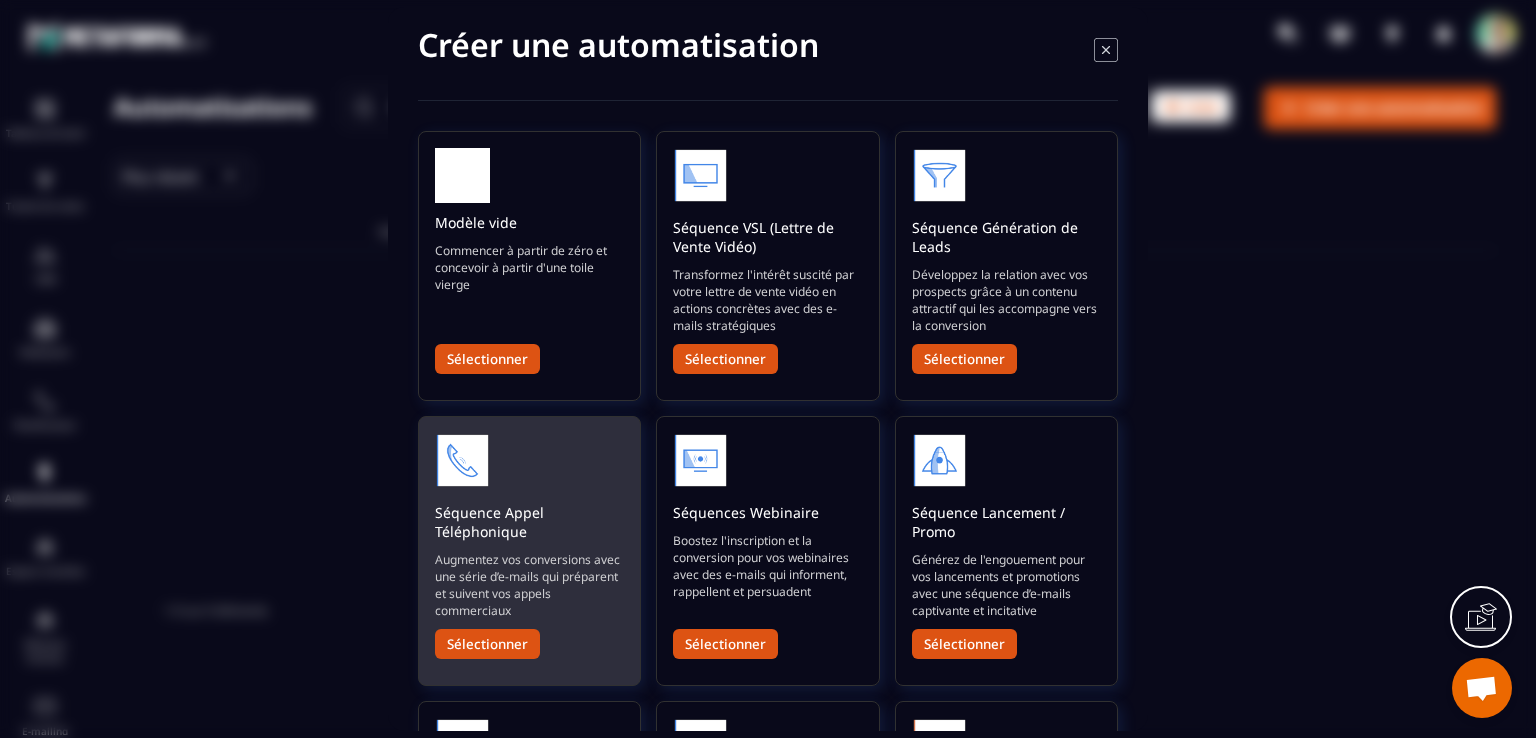 scroll, scrollTop: 0, scrollLeft: 0, axis: both 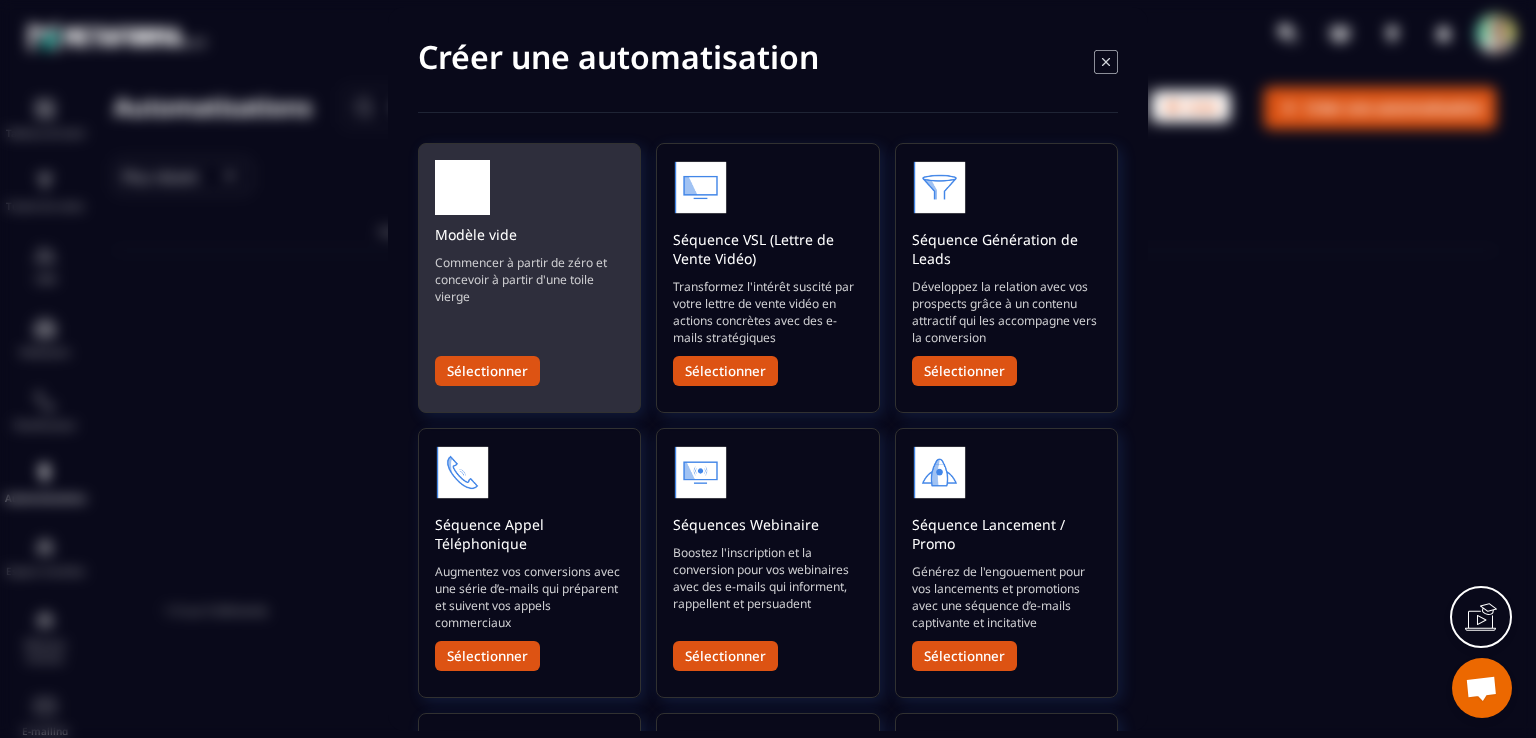 click on "Sélectionner" at bounding box center [487, 371] 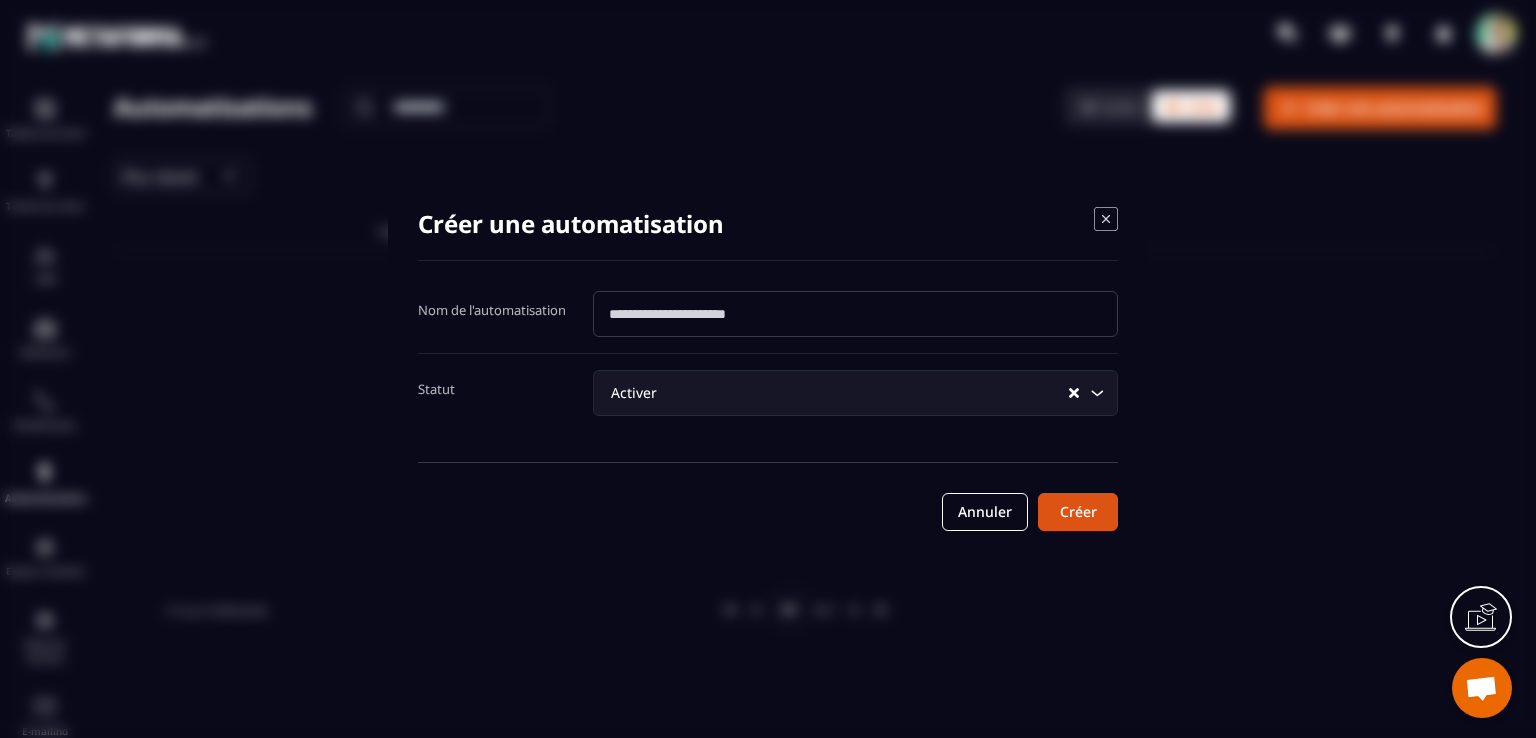 drag, startPoint x: 798, startPoint y: 307, endPoint x: 616, endPoint y: 302, distance: 182.06866 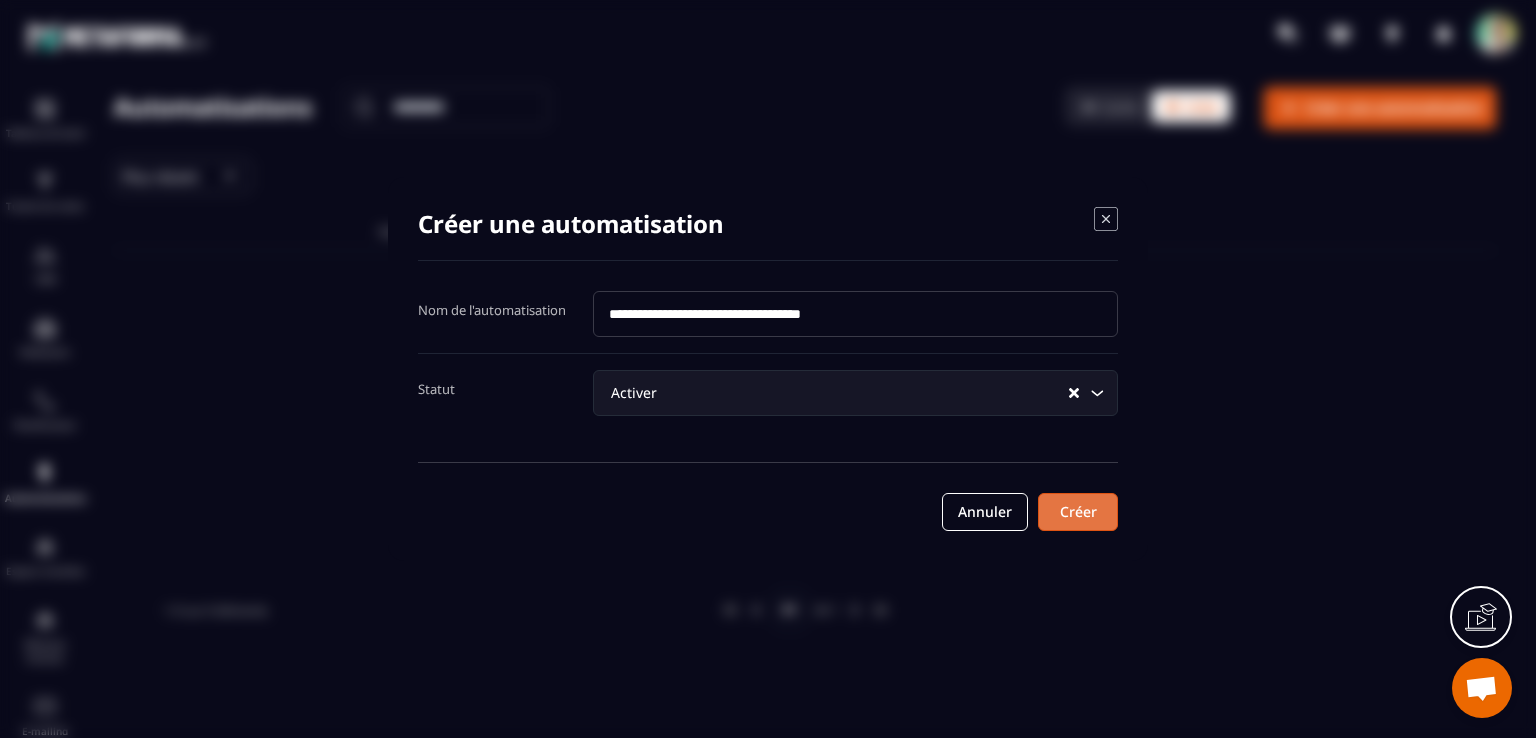 type on "**********" 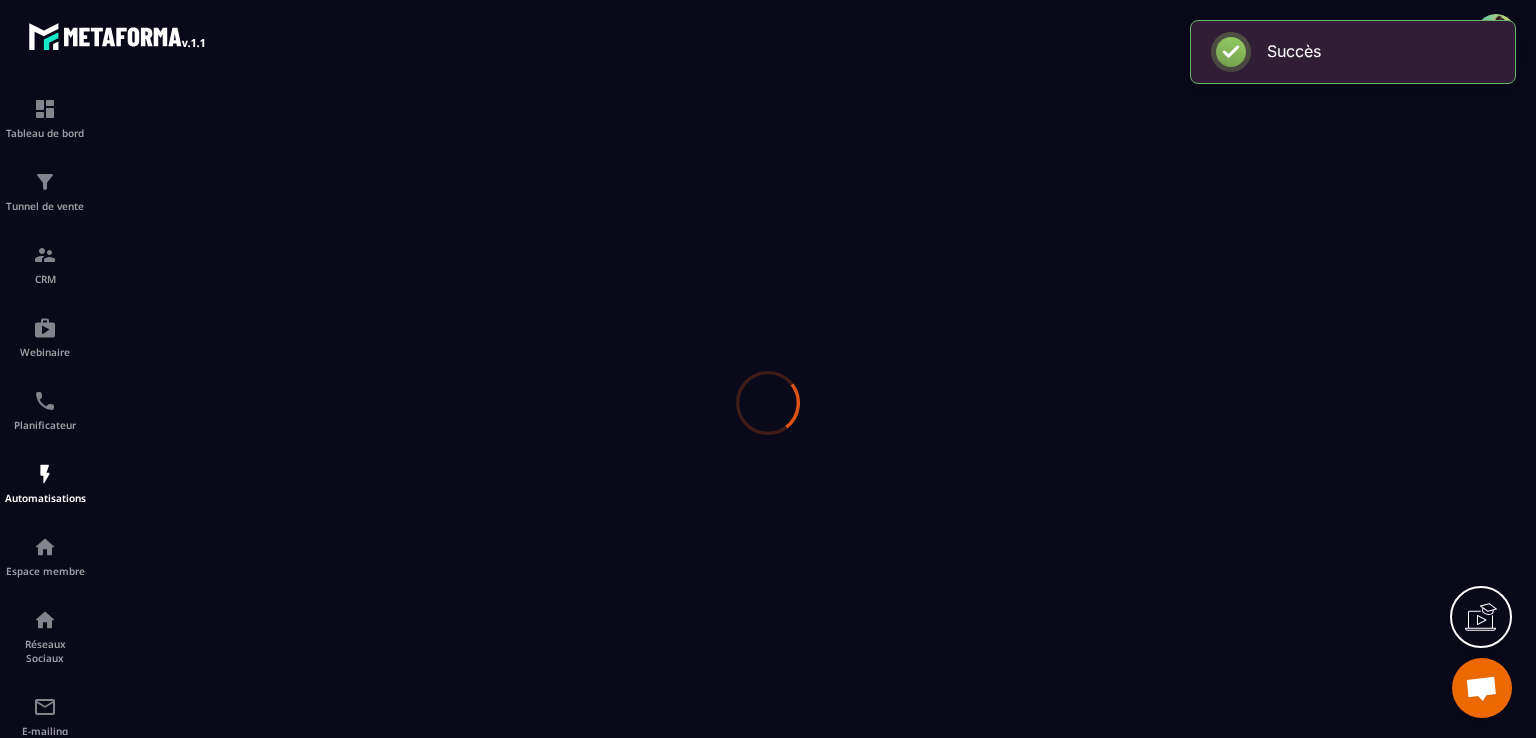 type on "**********" 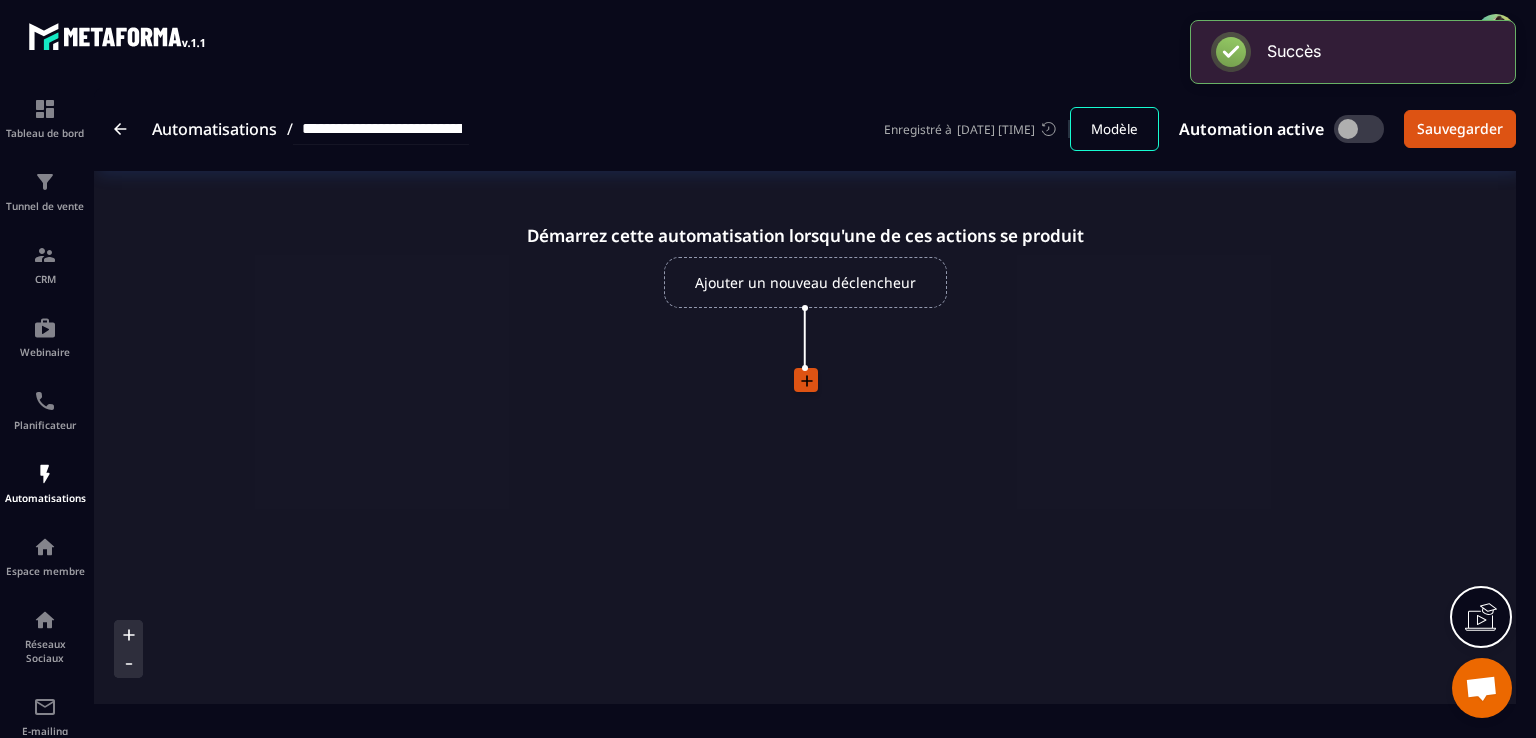 click on "Ajouter un nouveau déclencheur" at bounding box center (805, 282) 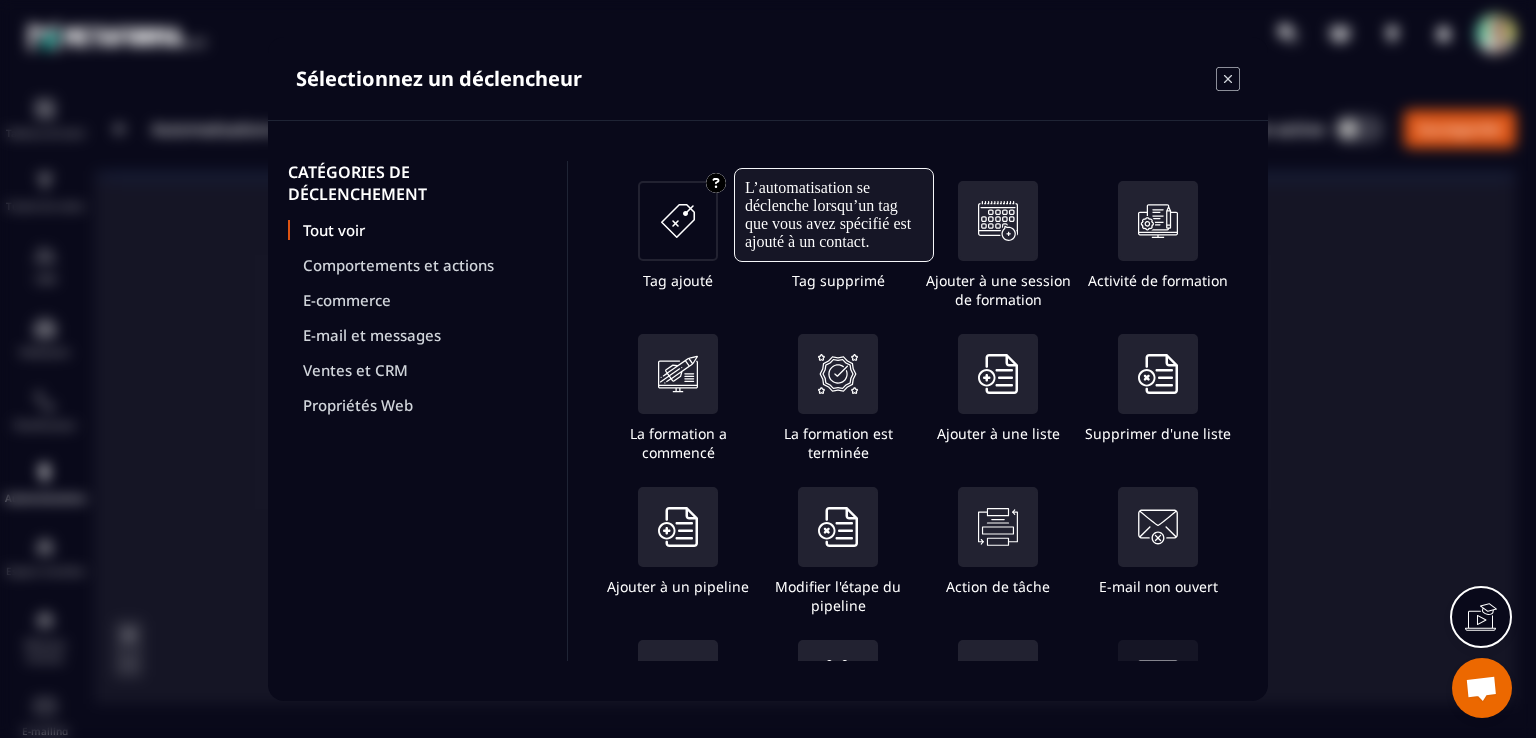 click at bounding box center (678, 221) 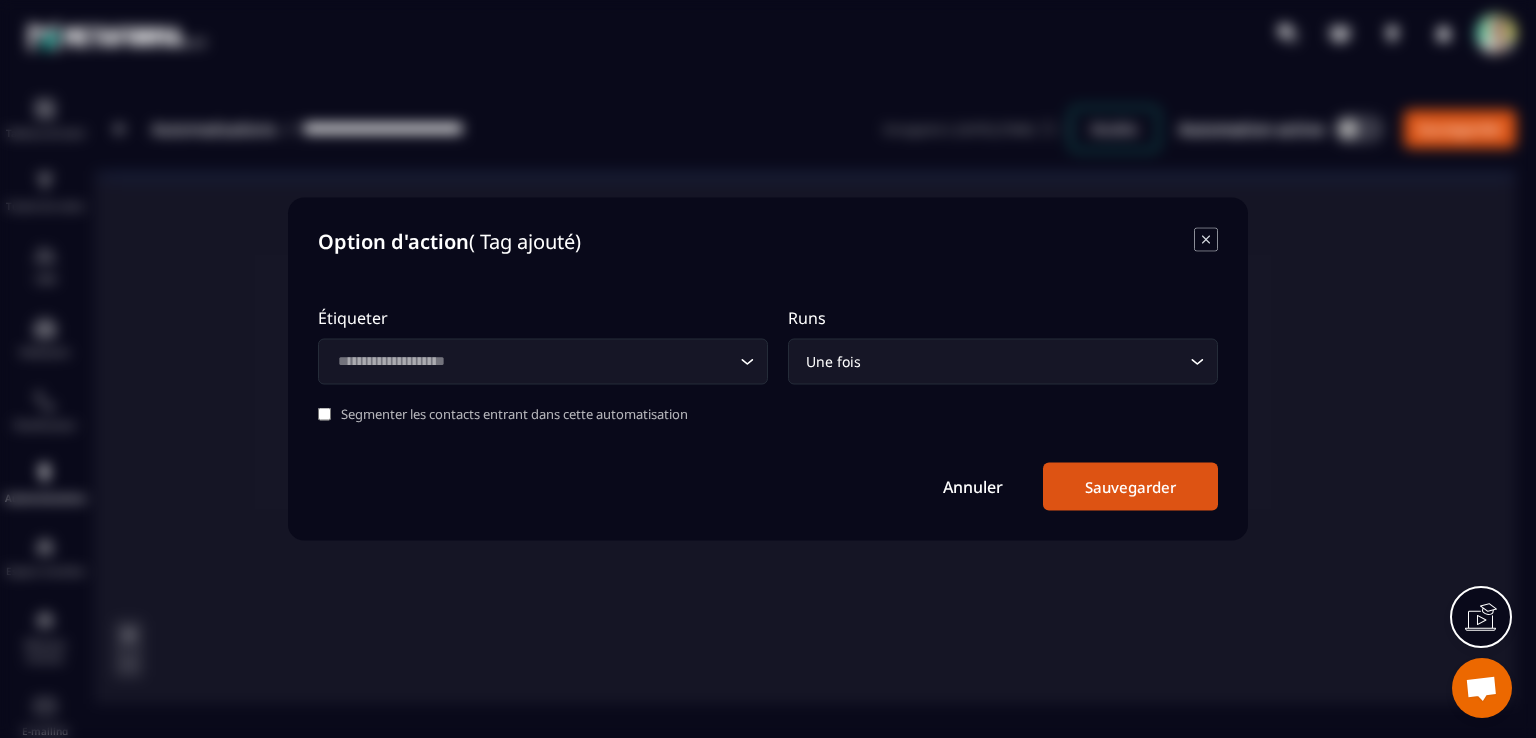 click 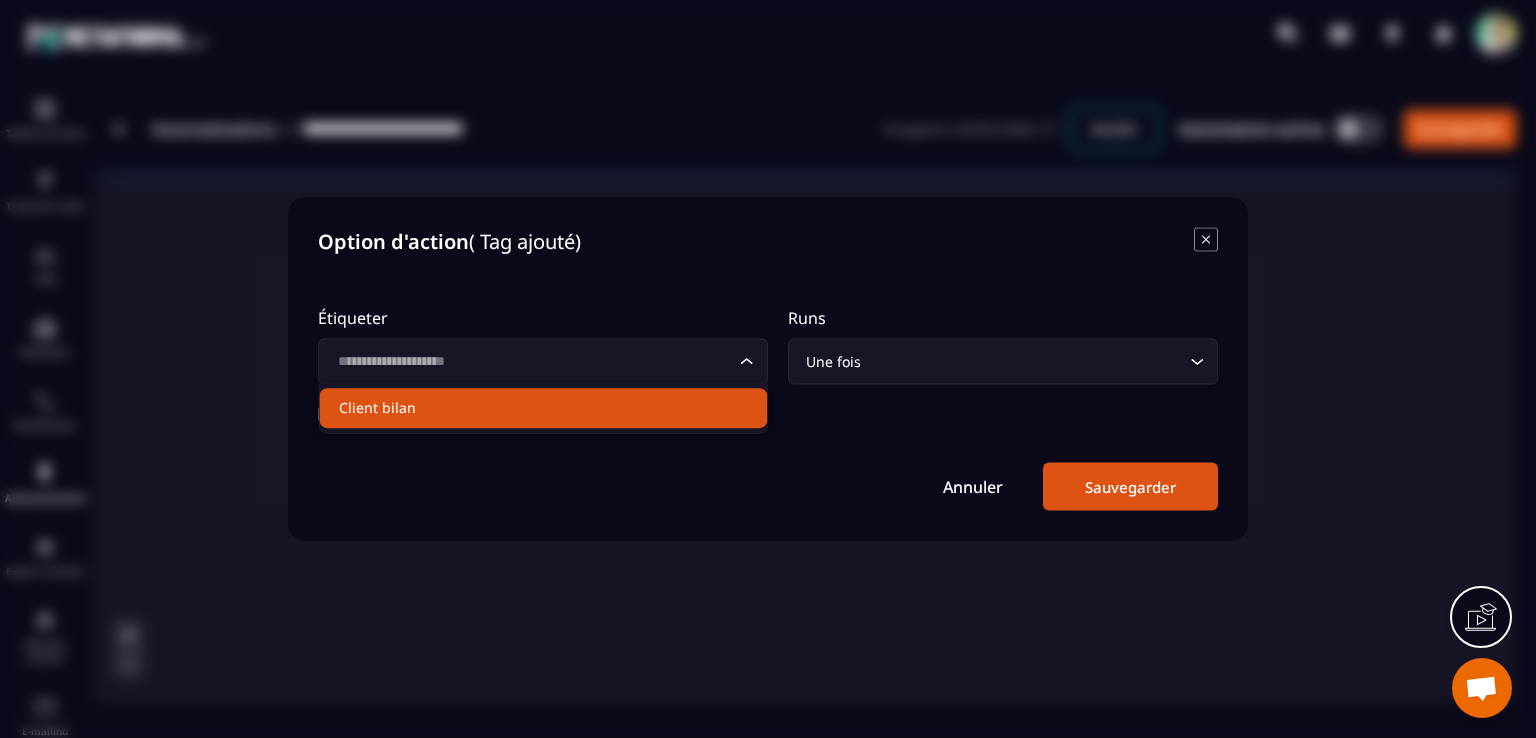 click on "Client bilan" 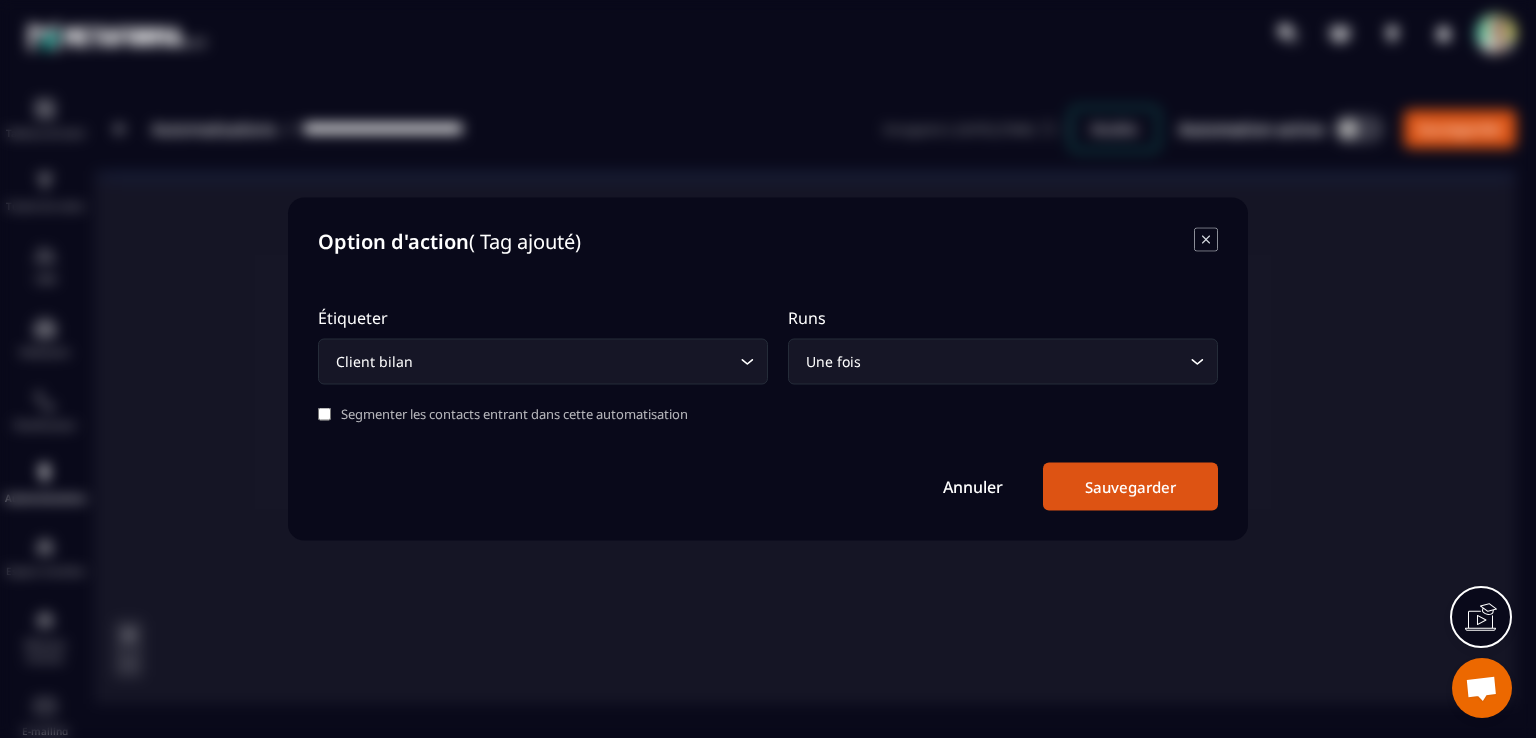 click on "Sauvegarder" at bounding box center (1130, 487) 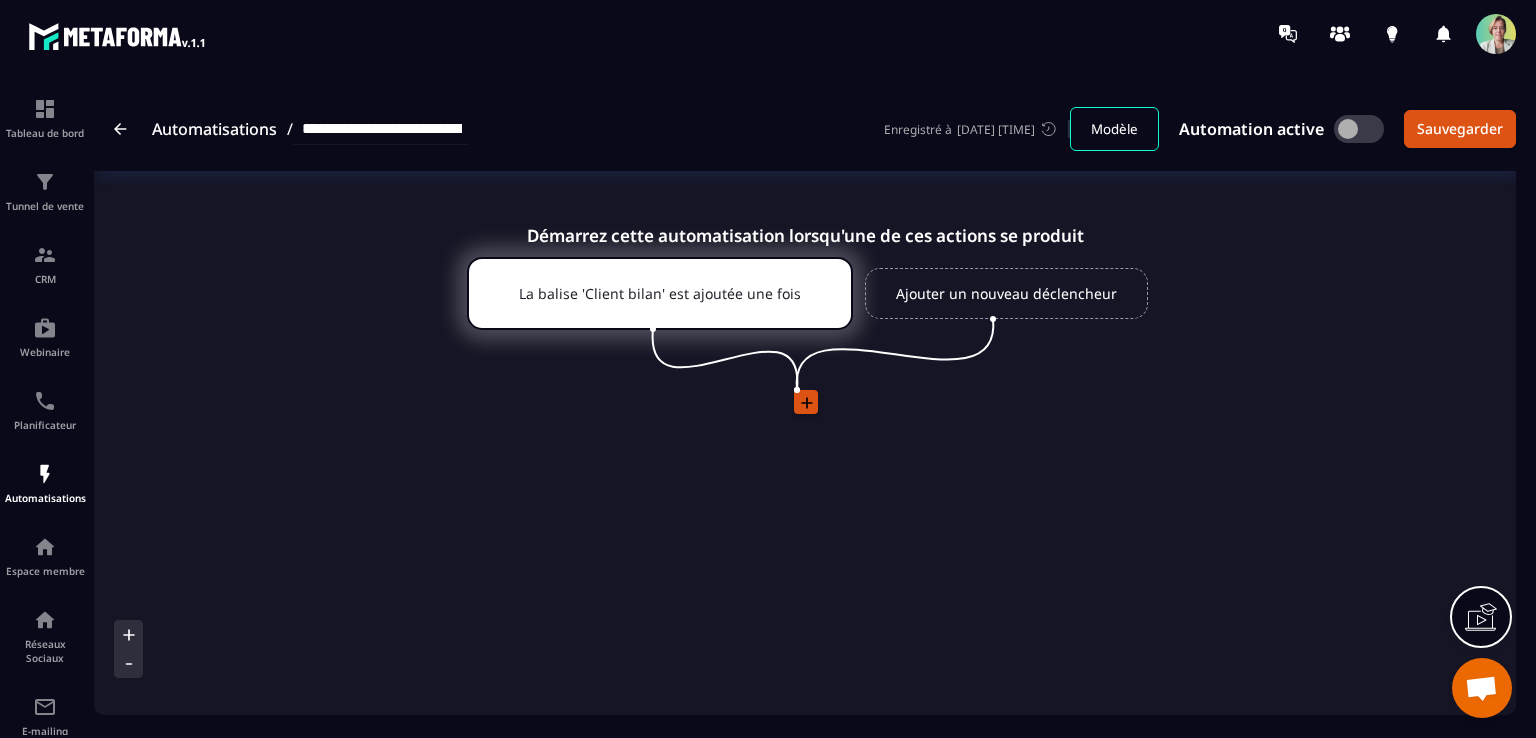 click 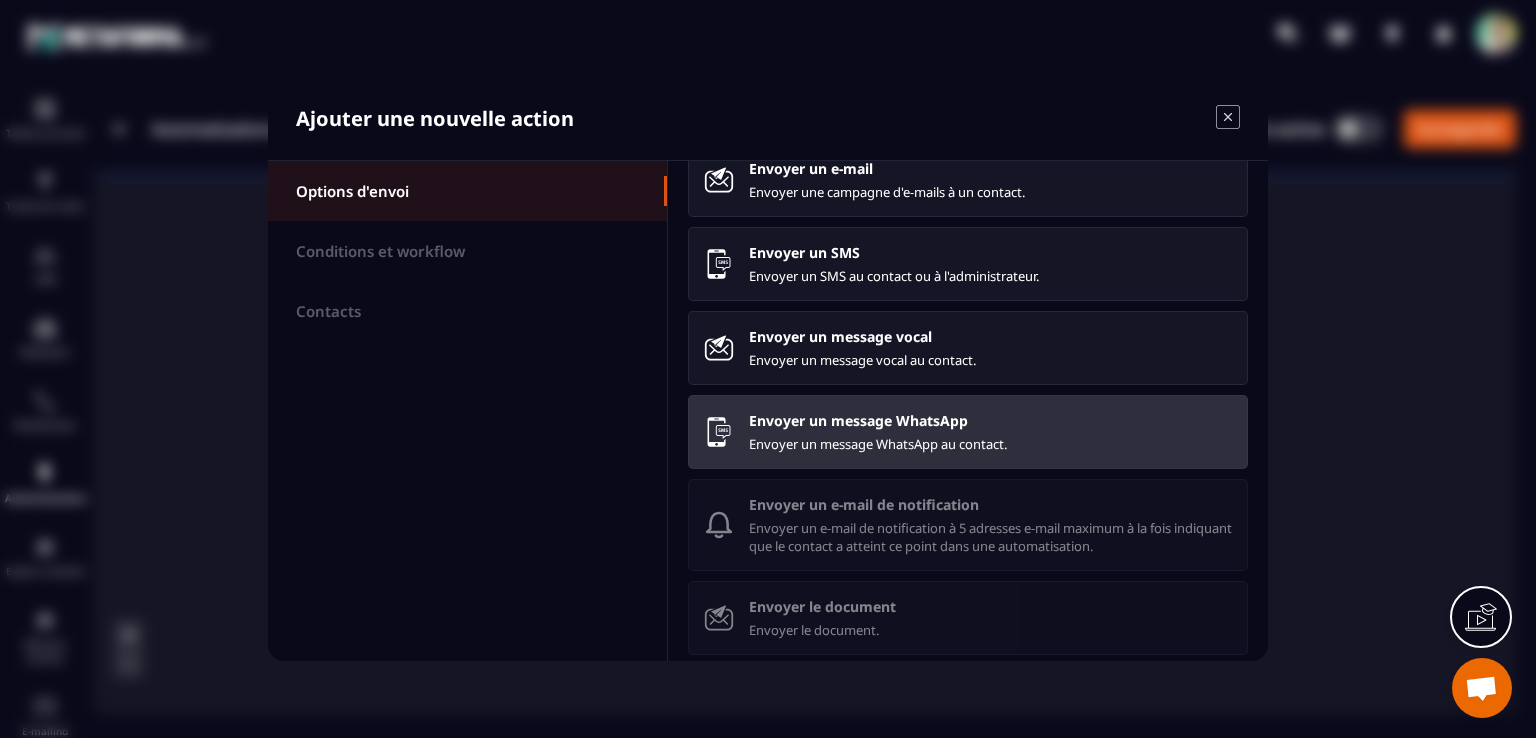 scroll, scrollTop: 0, scrollLeft: 0, axis: both 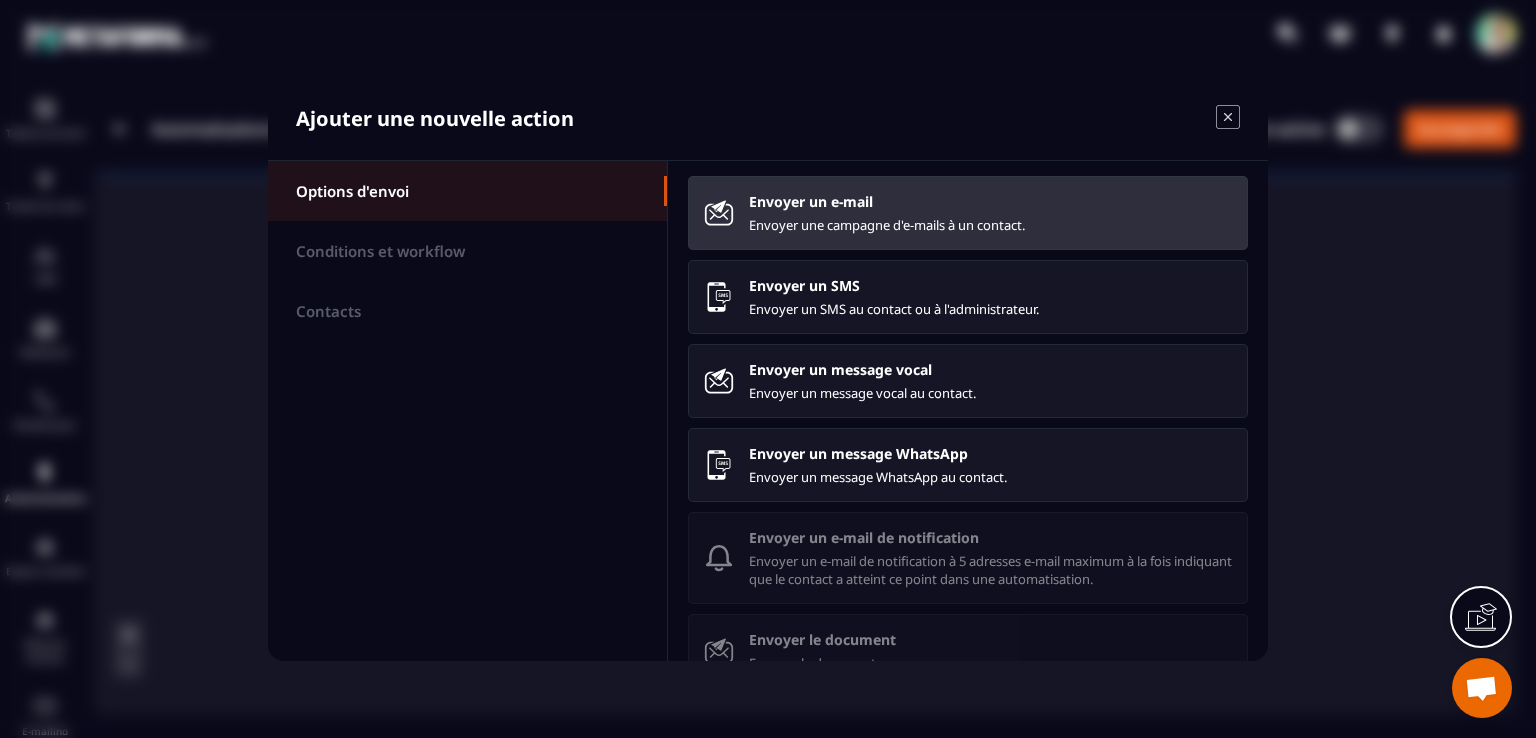 click on "Envoyer une campagne d'e-mails à un contact." at bounding box center (990, 225) 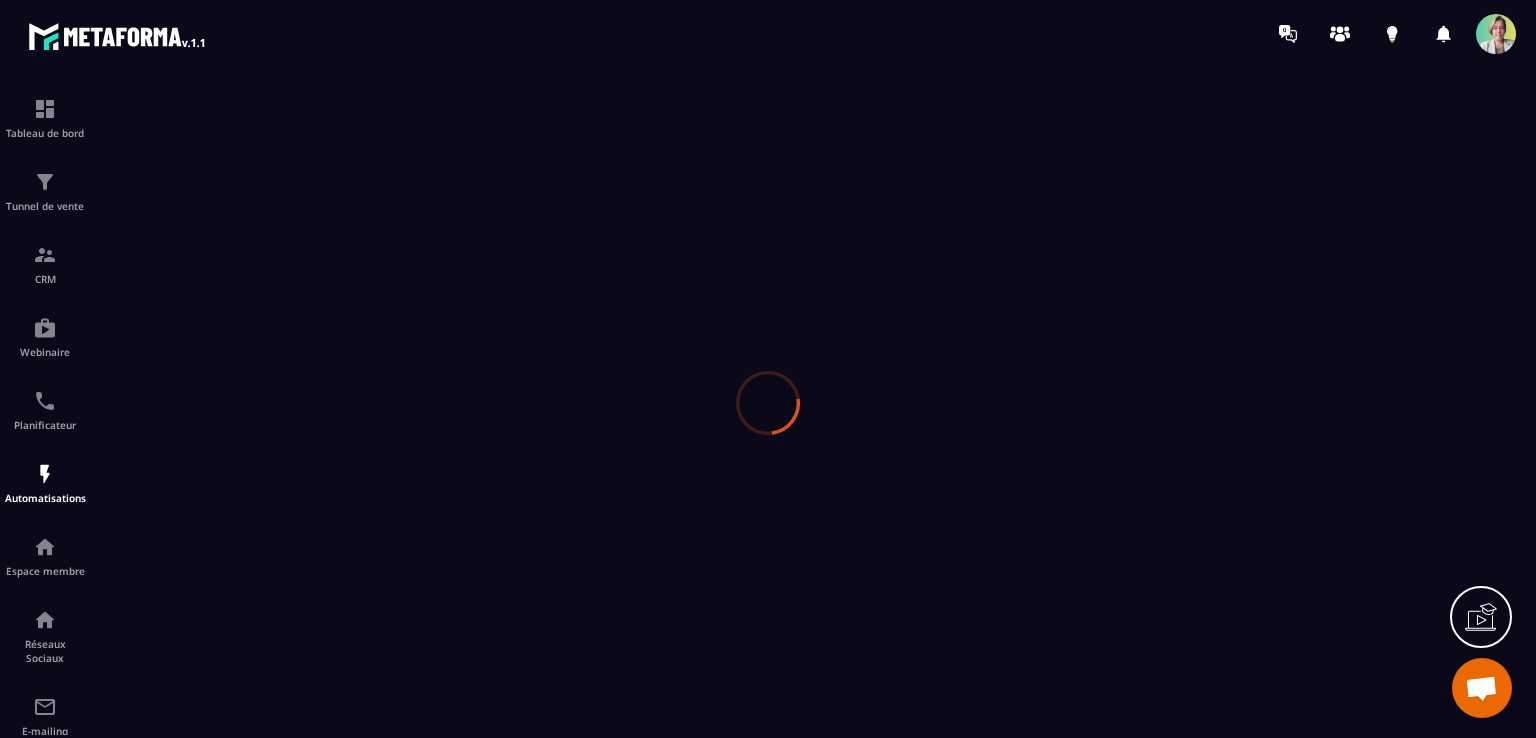 scroll, scrollTop: 0, scrollLeft: 0, axis: both 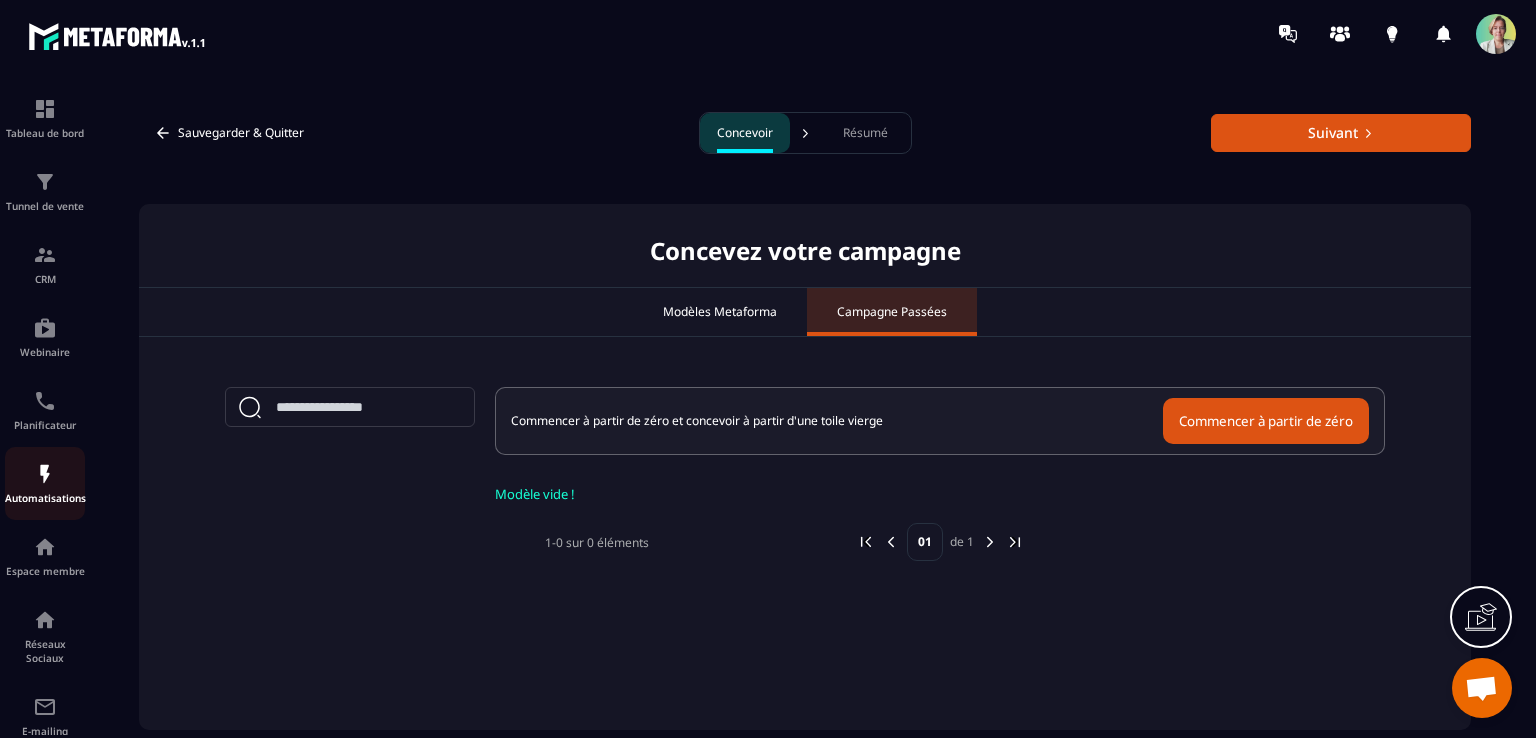 click at bounding box center (45, 474) 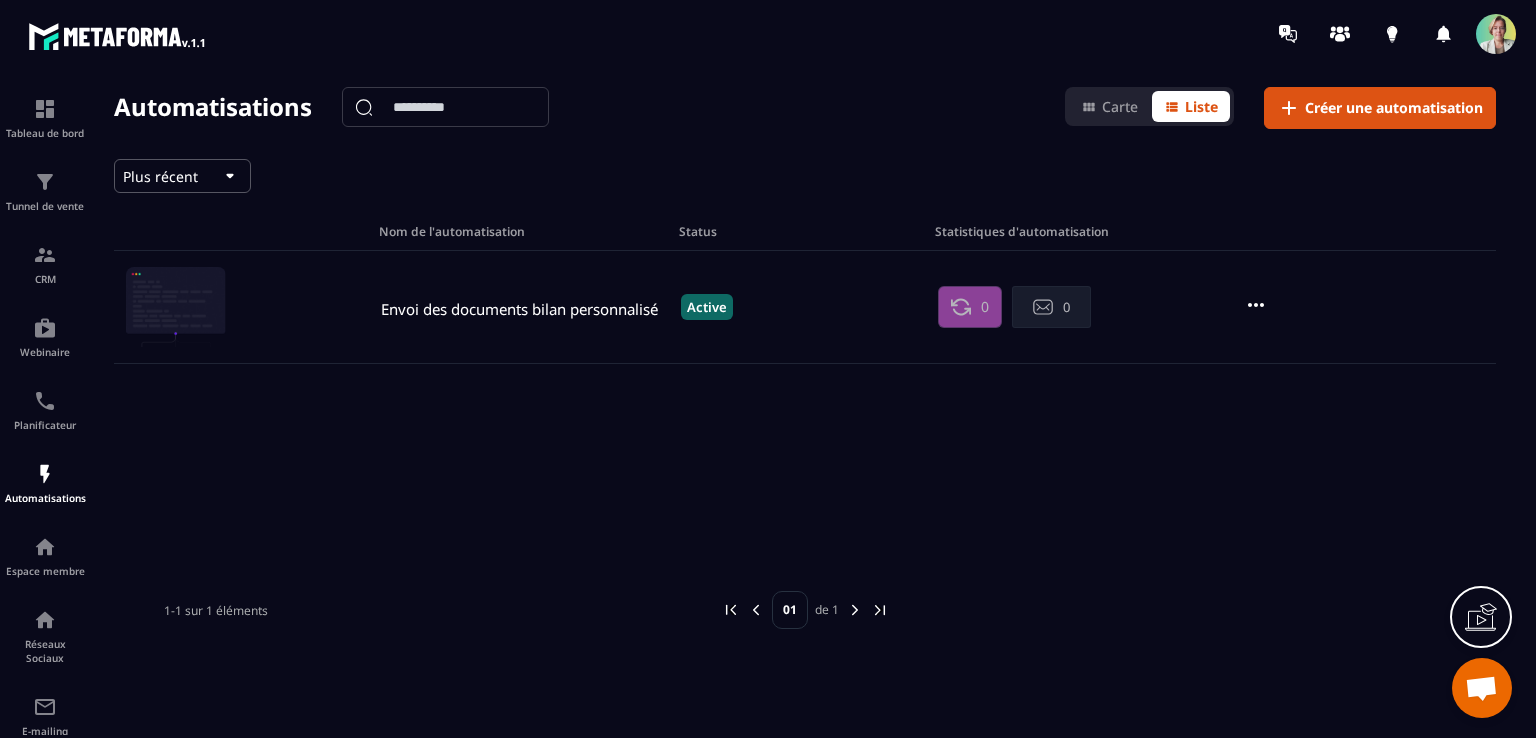 click on "0" at bounding box center (970, 307) 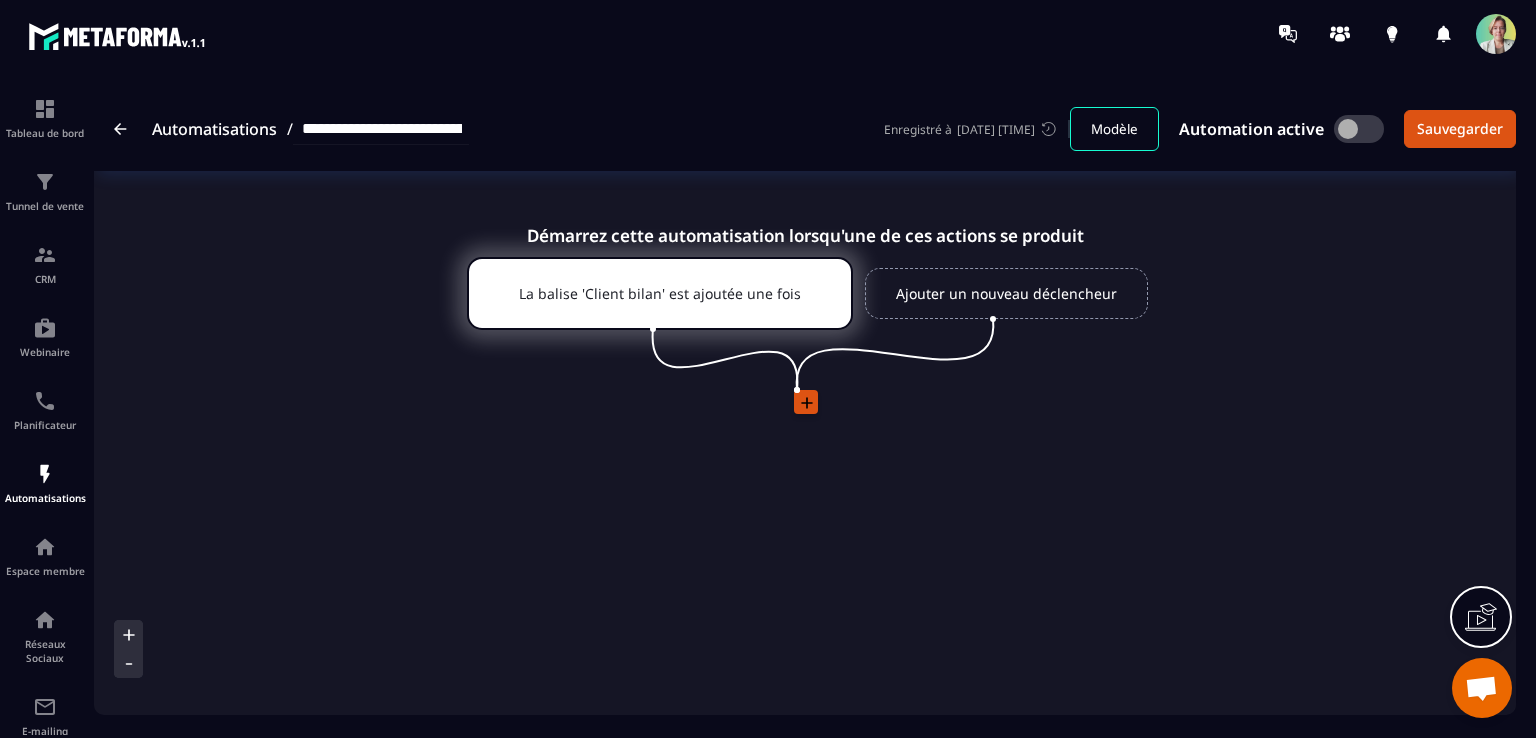 click 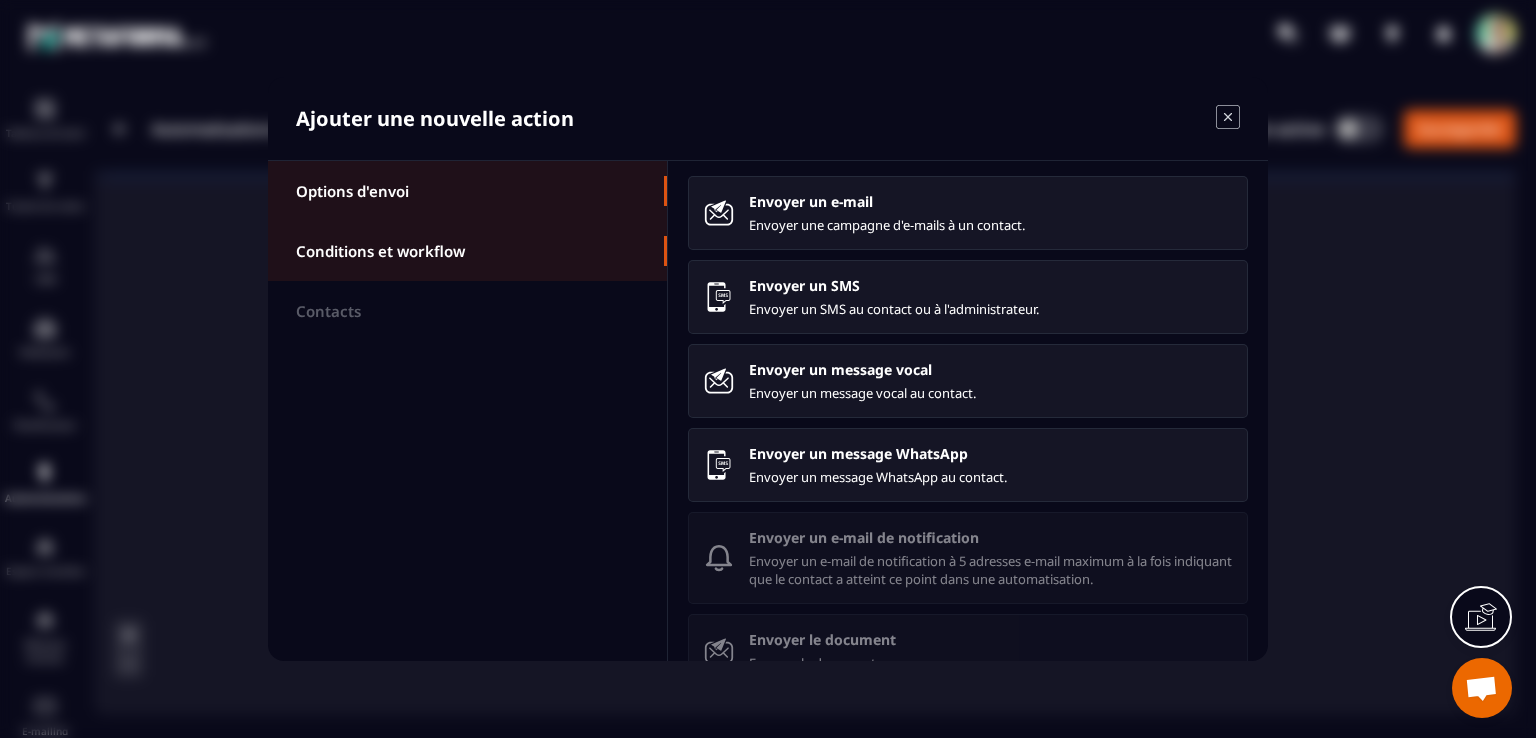 click on "Conditions et workflow" at bounding box center [380, 251] 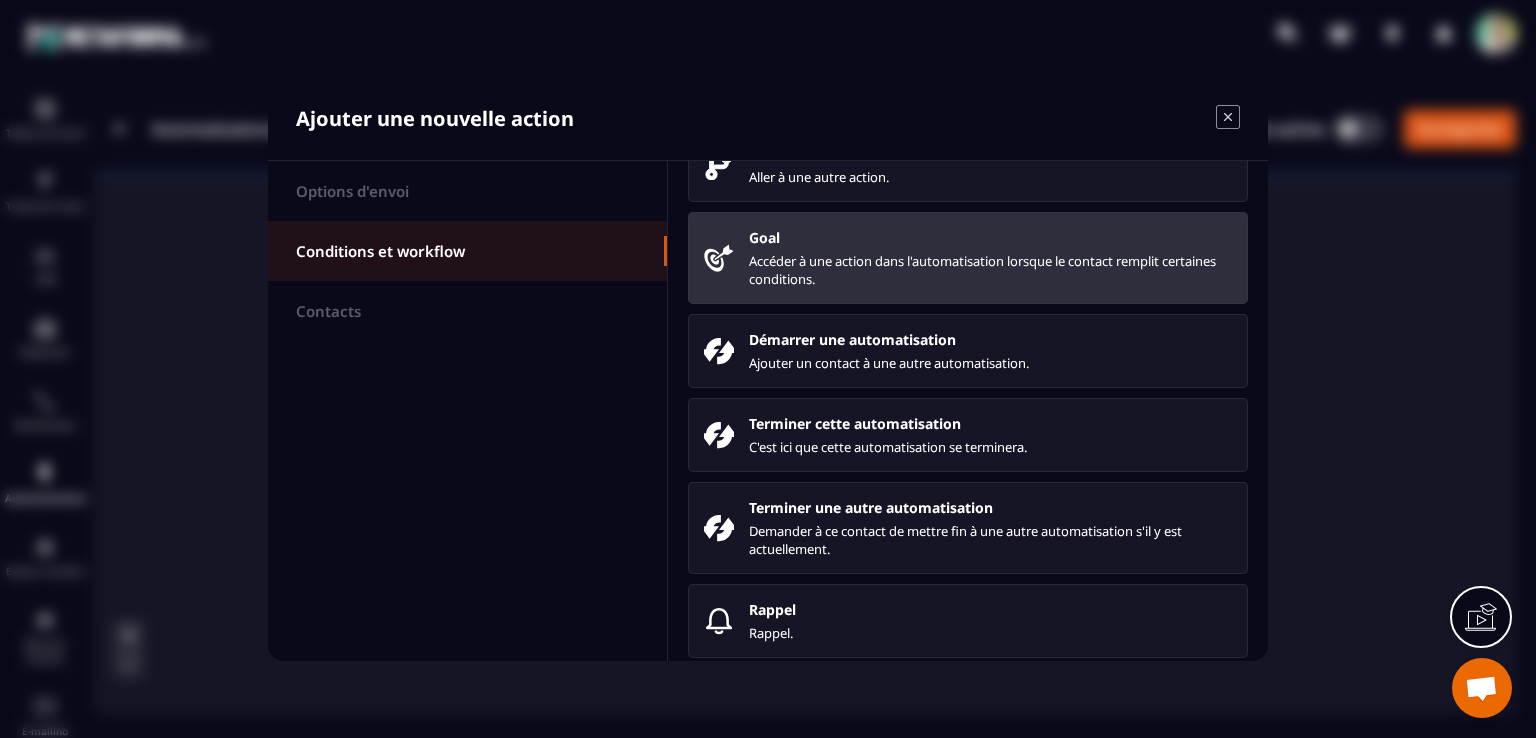 scroll, scrollTop: 250, scrollLeft: 0, axis: vertical 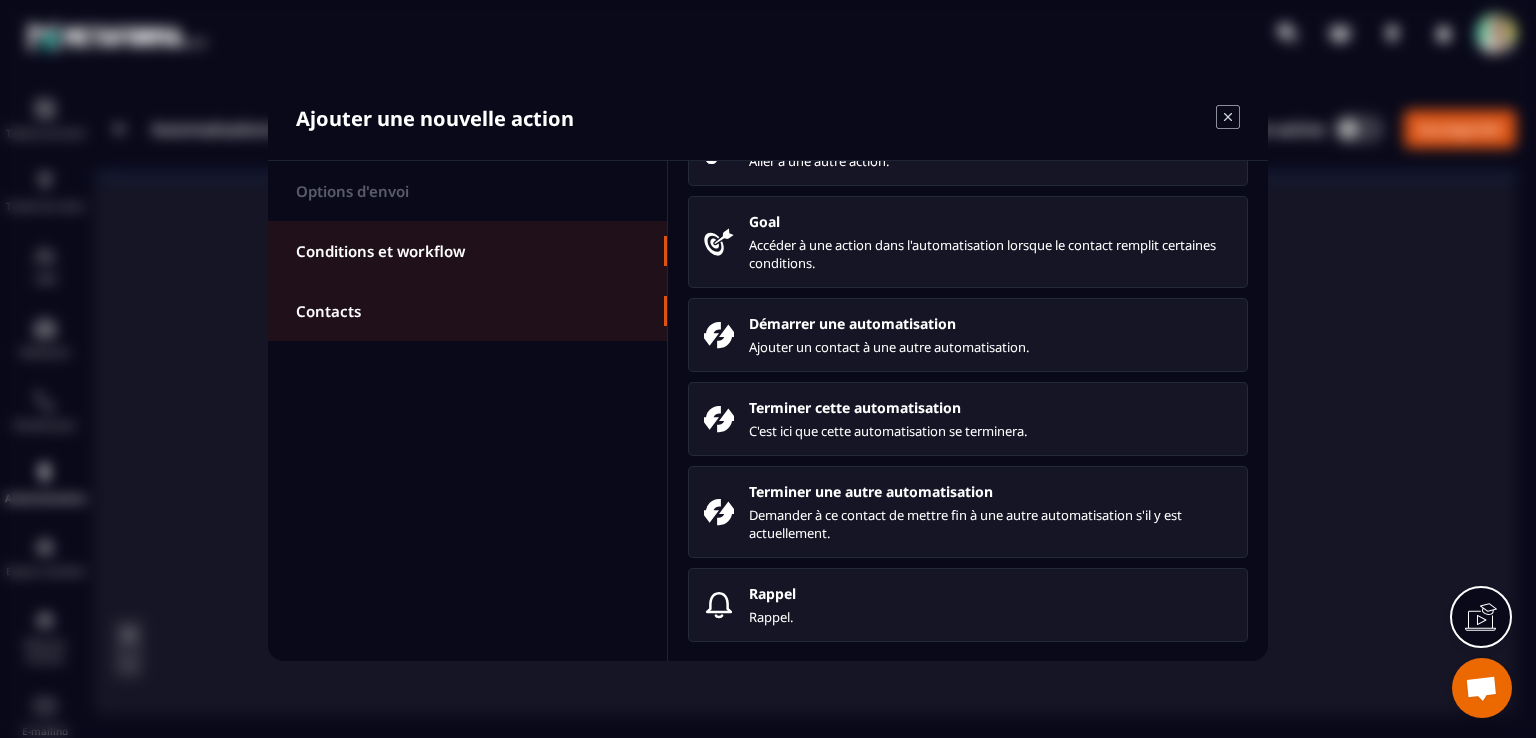 click on "Contacts" 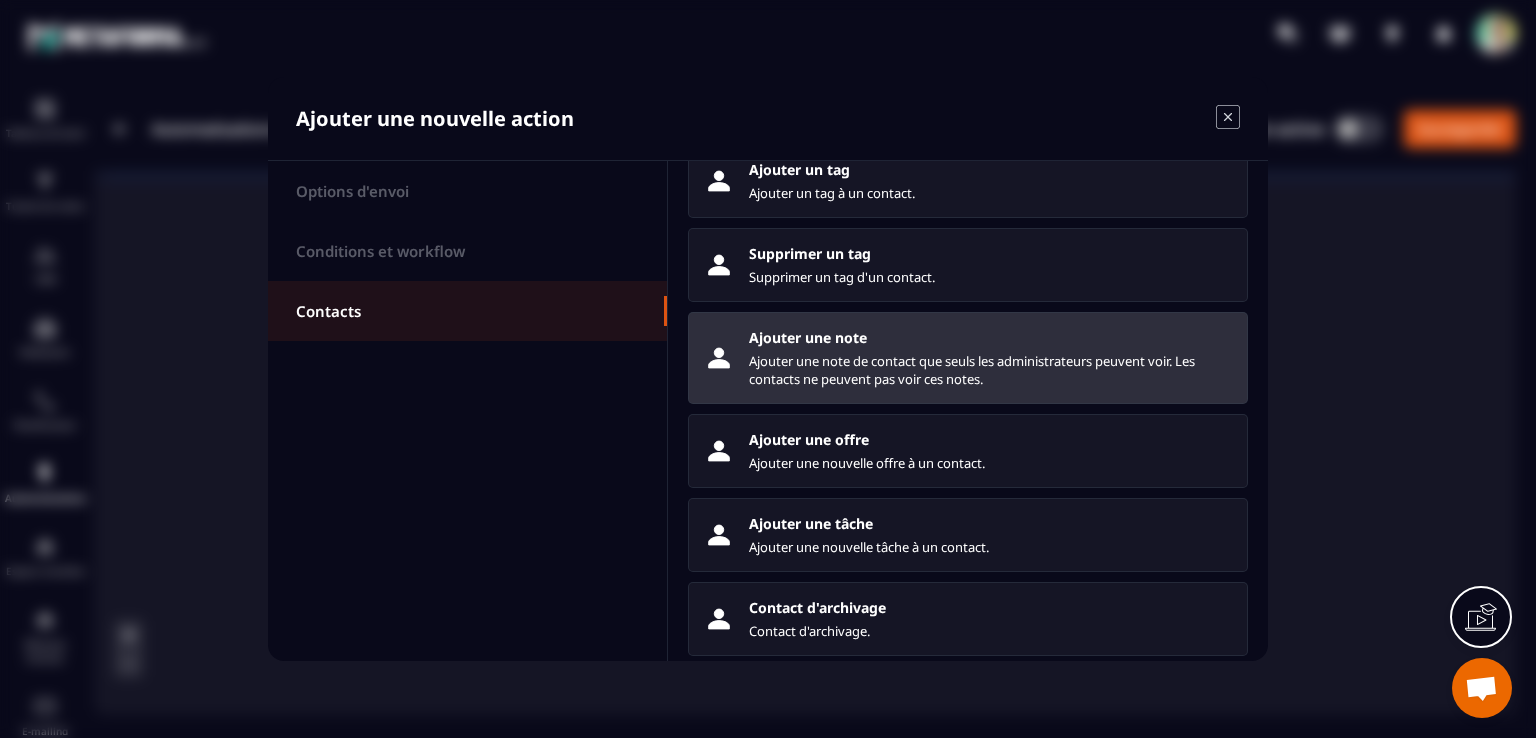 scroll, scrollTop: 215, scrollLeft: 0, axis: vertical 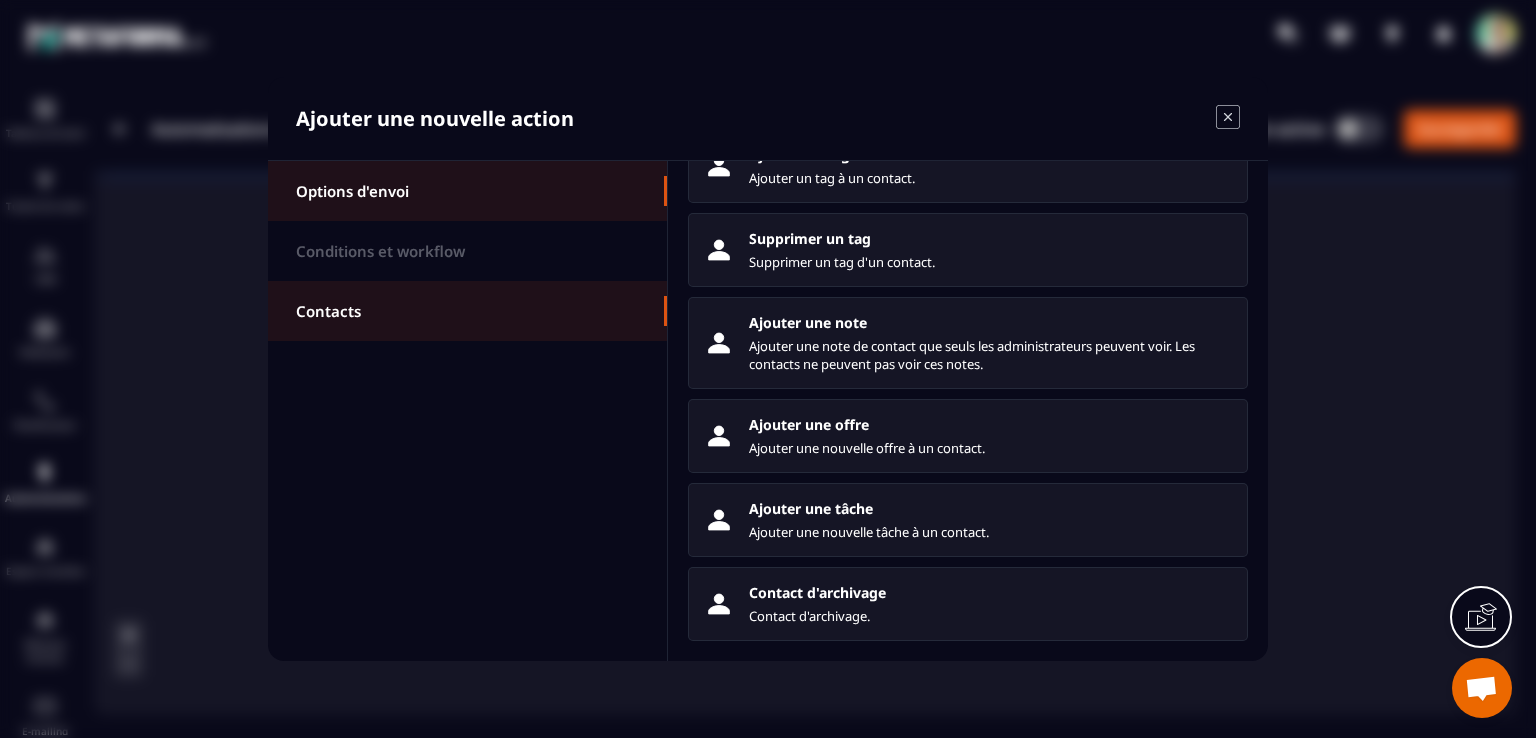 click on "Options d'envoi" 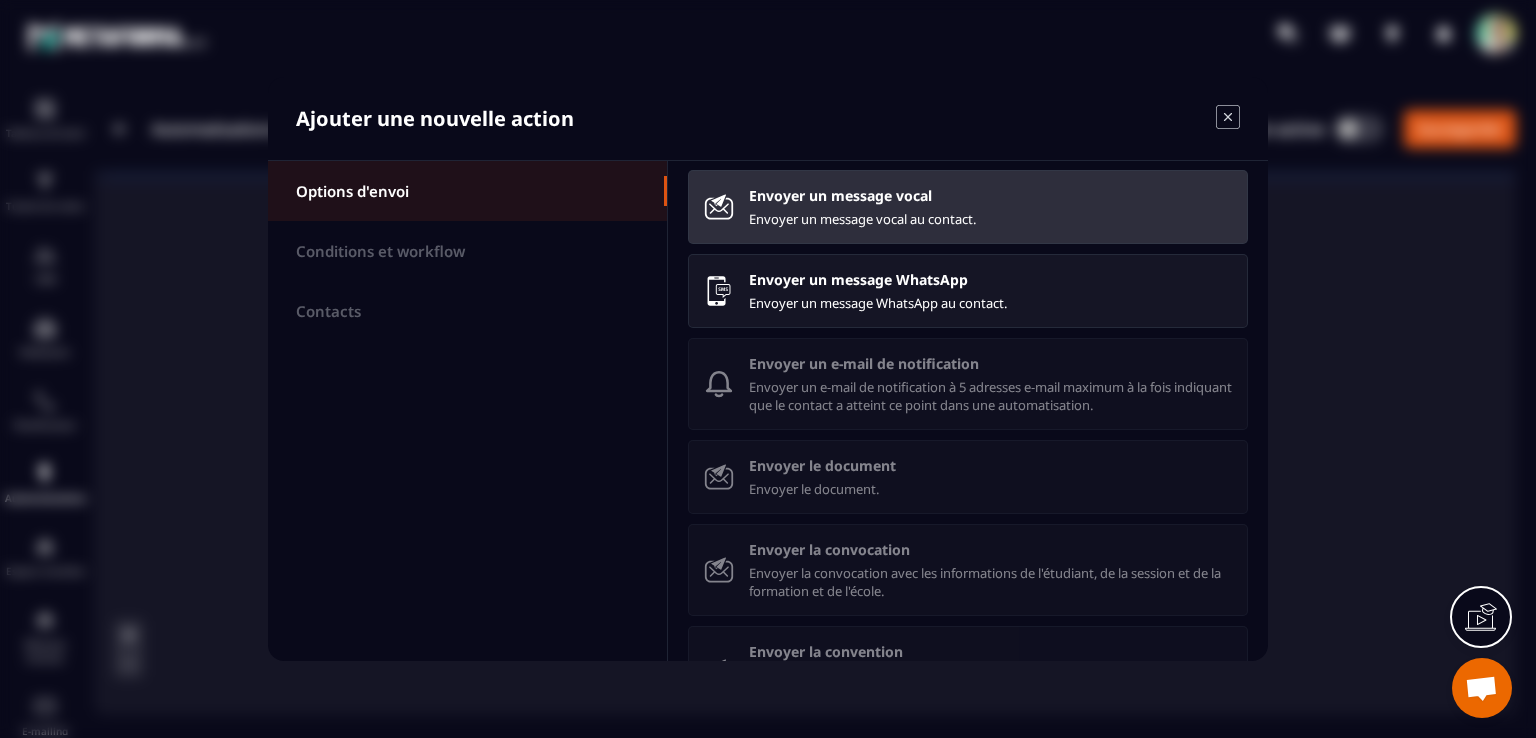 scroll, scrollTop: 200, scrollLeft: 0, axis: vertical 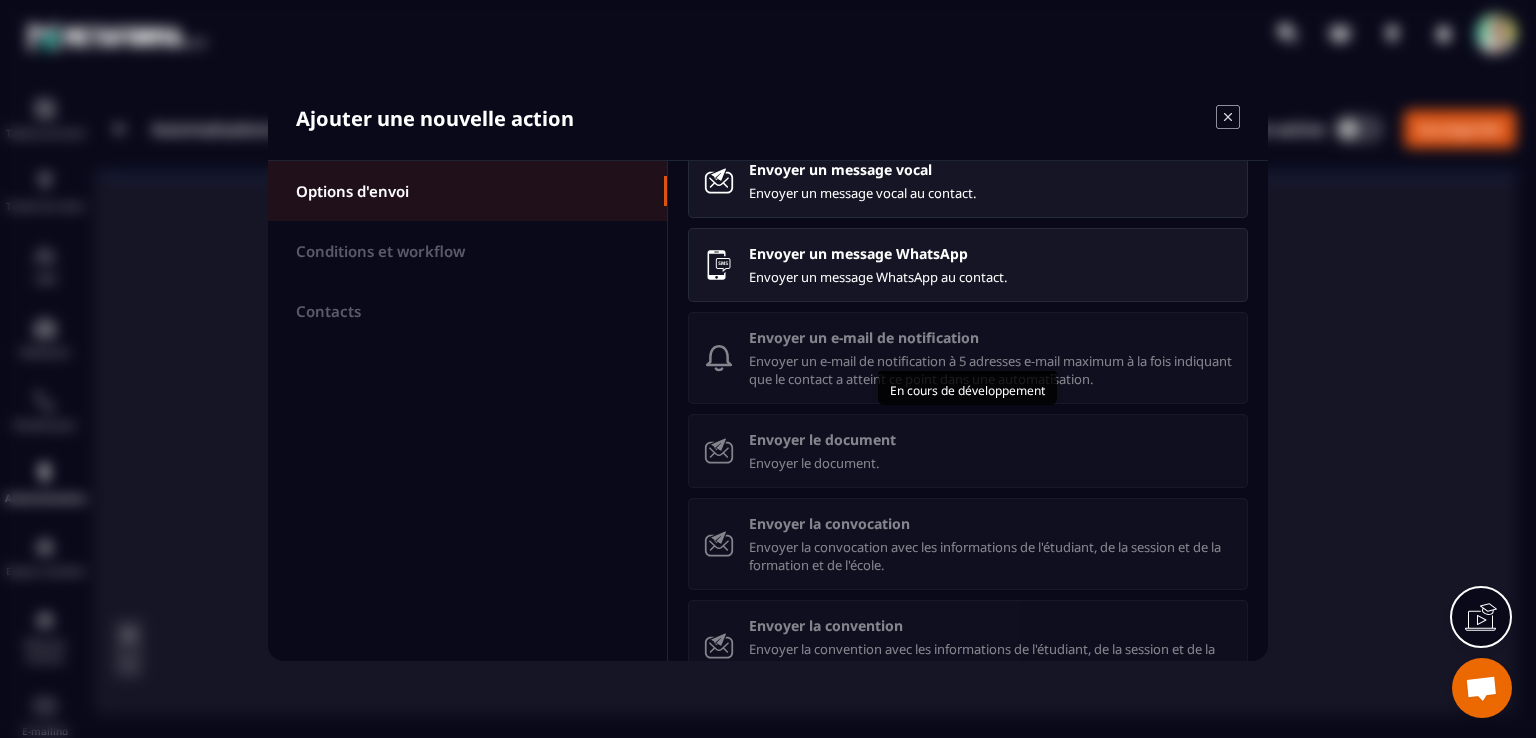 click on "Envoyer le document." at bounding box center [990, 463] 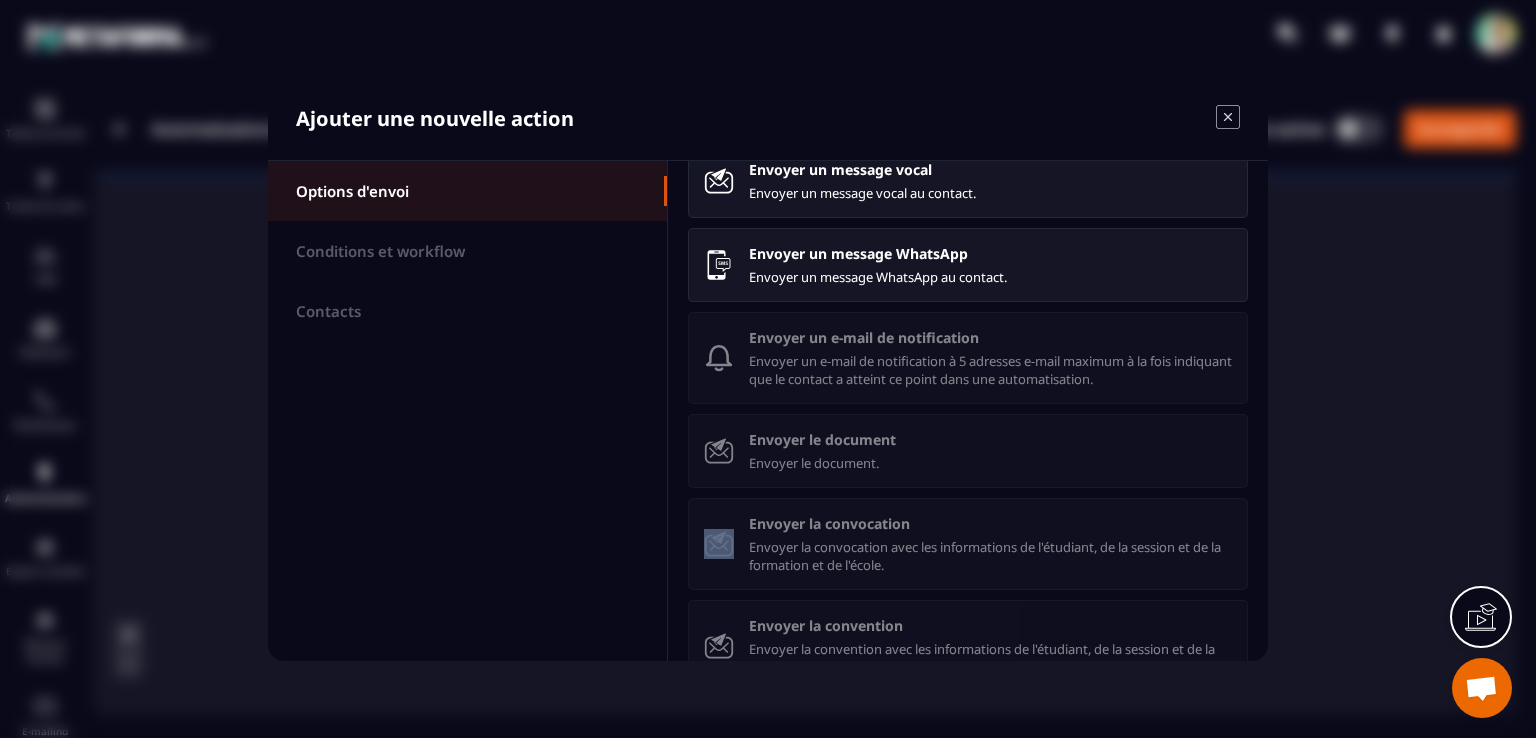 click on "Envoyer le document." at bounding box center (990, 463) 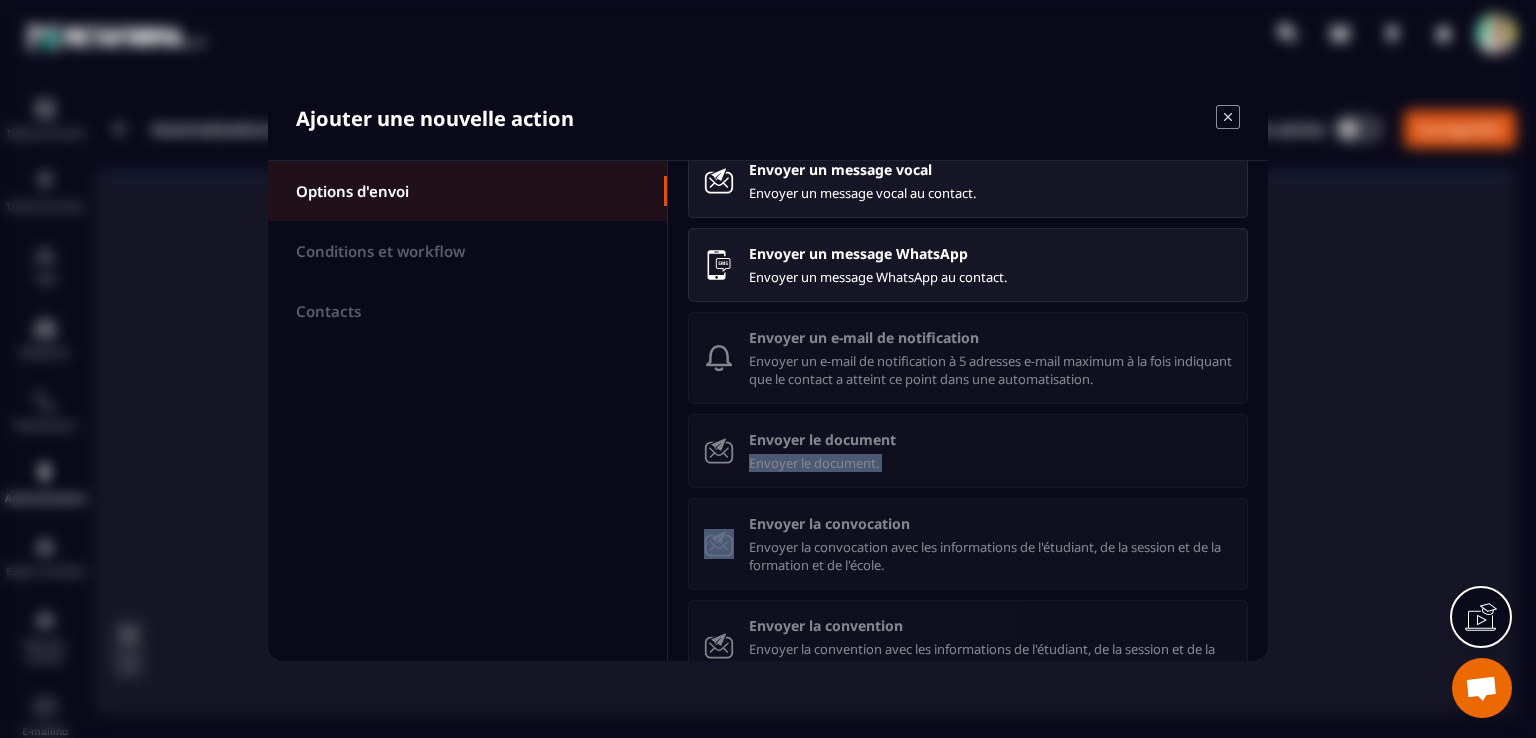 click on "Envoyer le document." at bounding box center [990, 463] 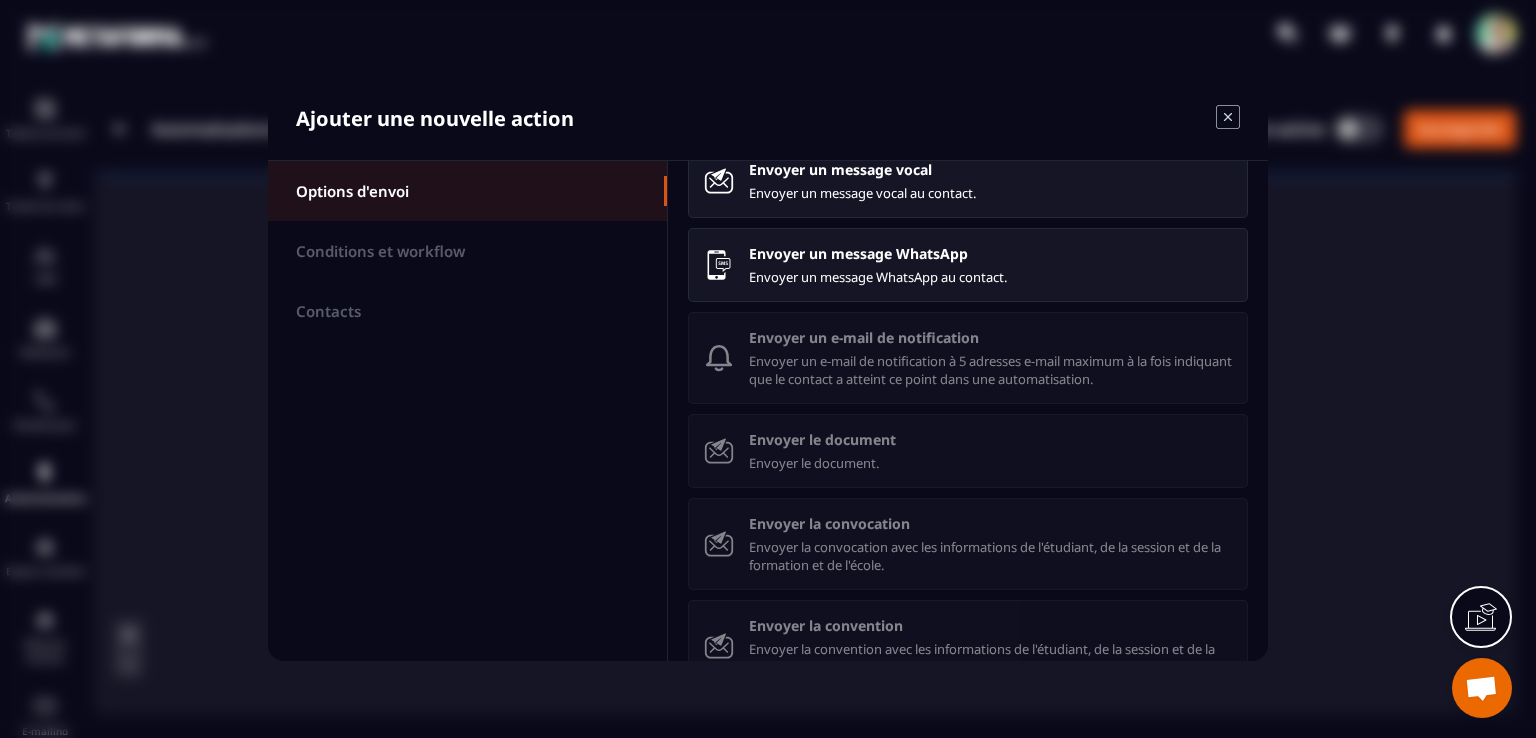click 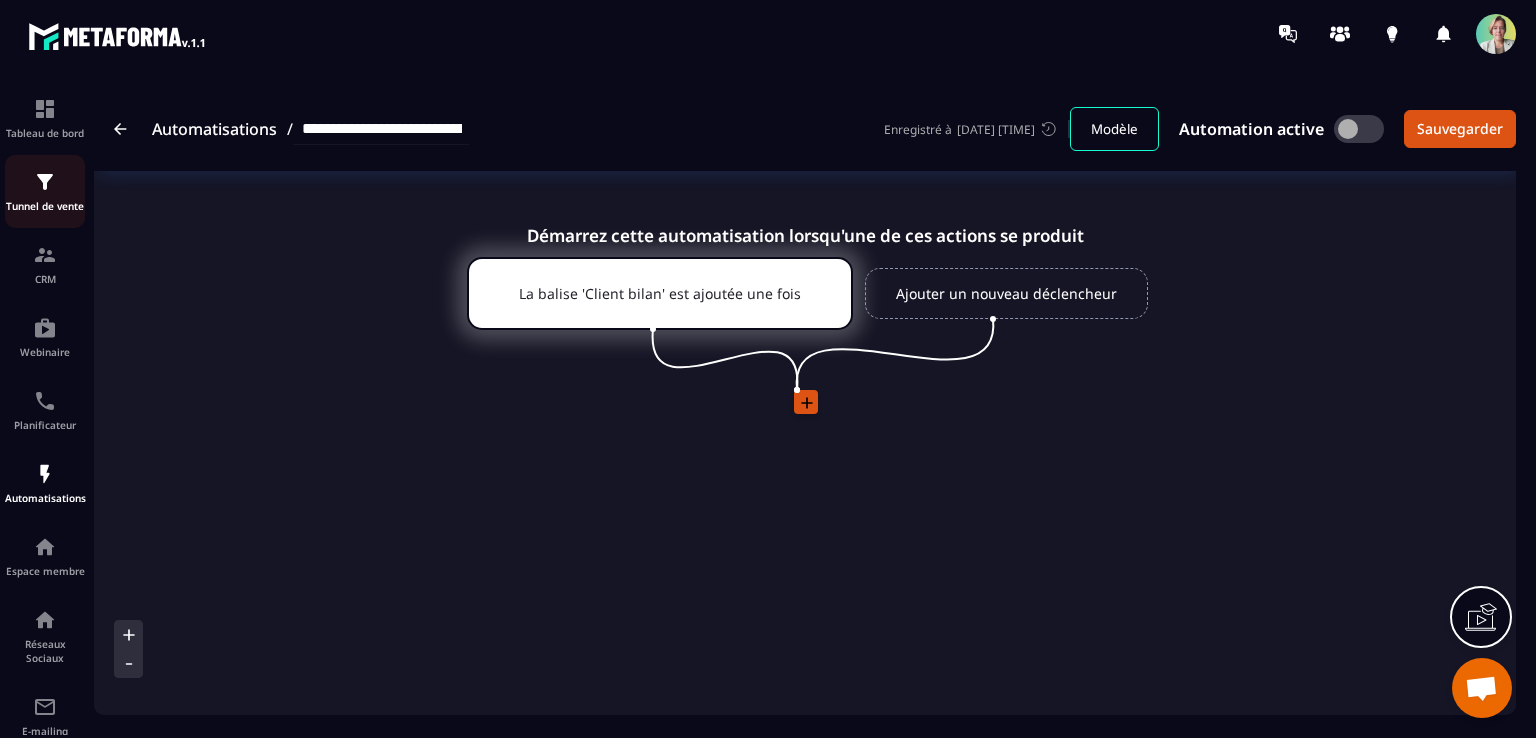 click on "Tunnel de vente" at bounding box center (45, 206) 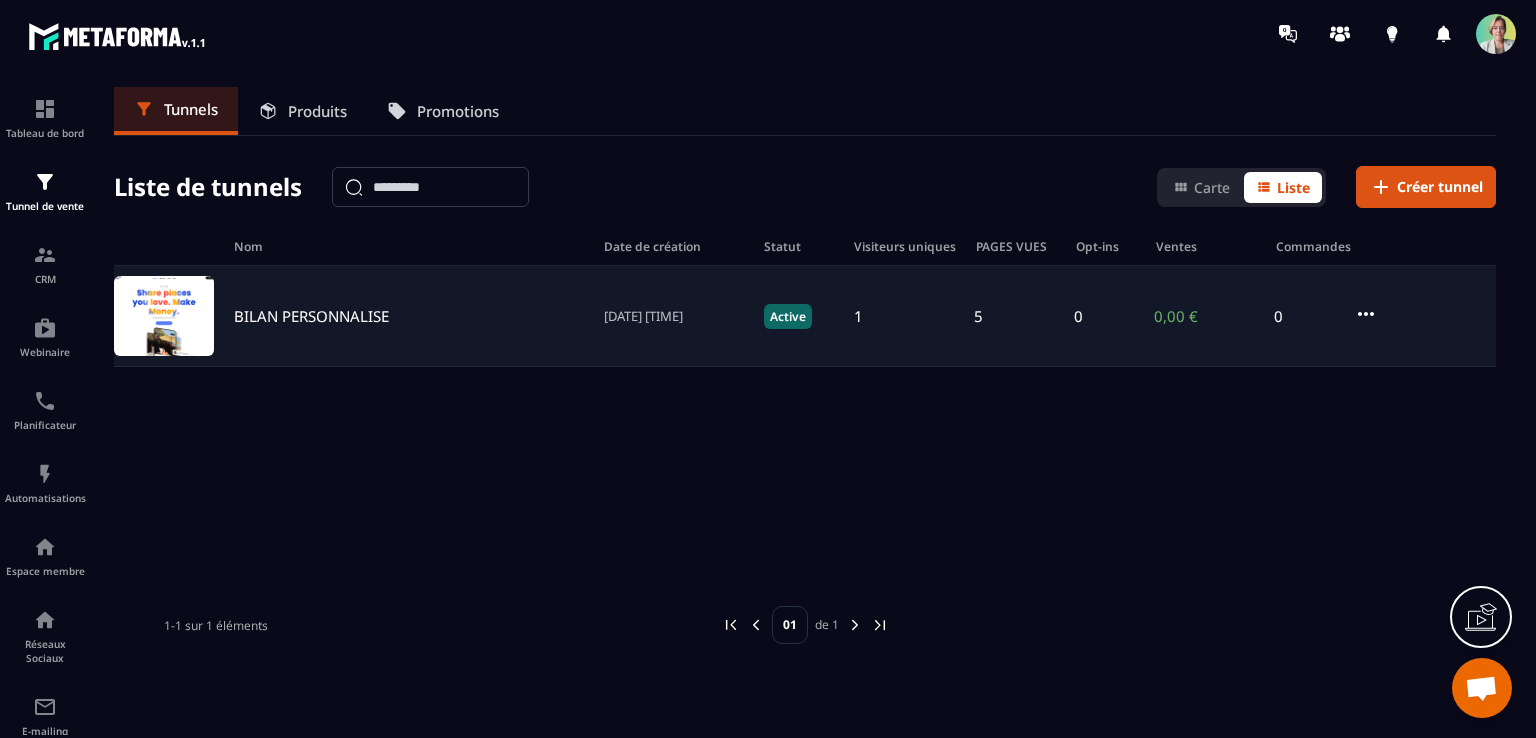 click on "BILAN PERSONNALISE" at bounding box center (311, 316) 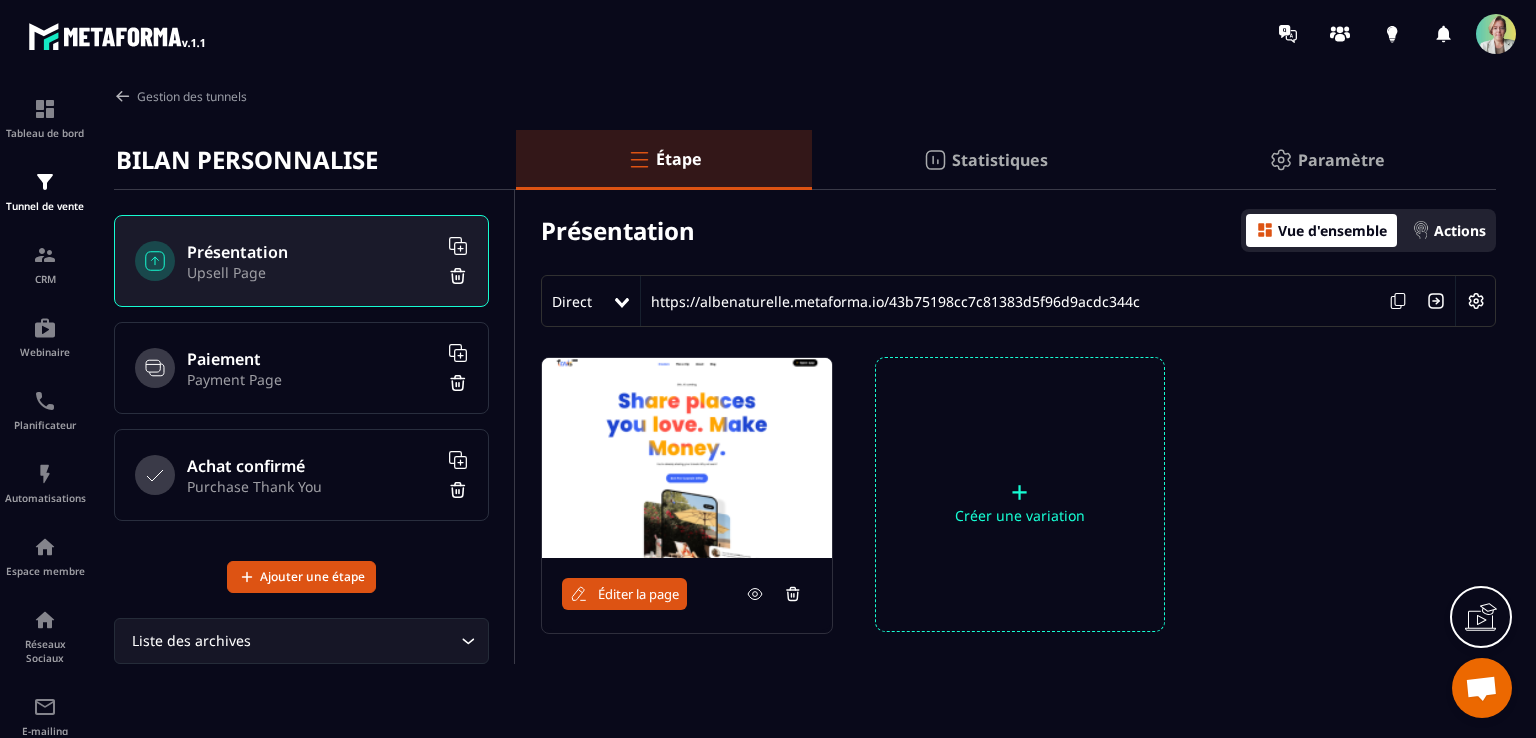 click on "Achat confirmé" at bounding box center (312, 466) 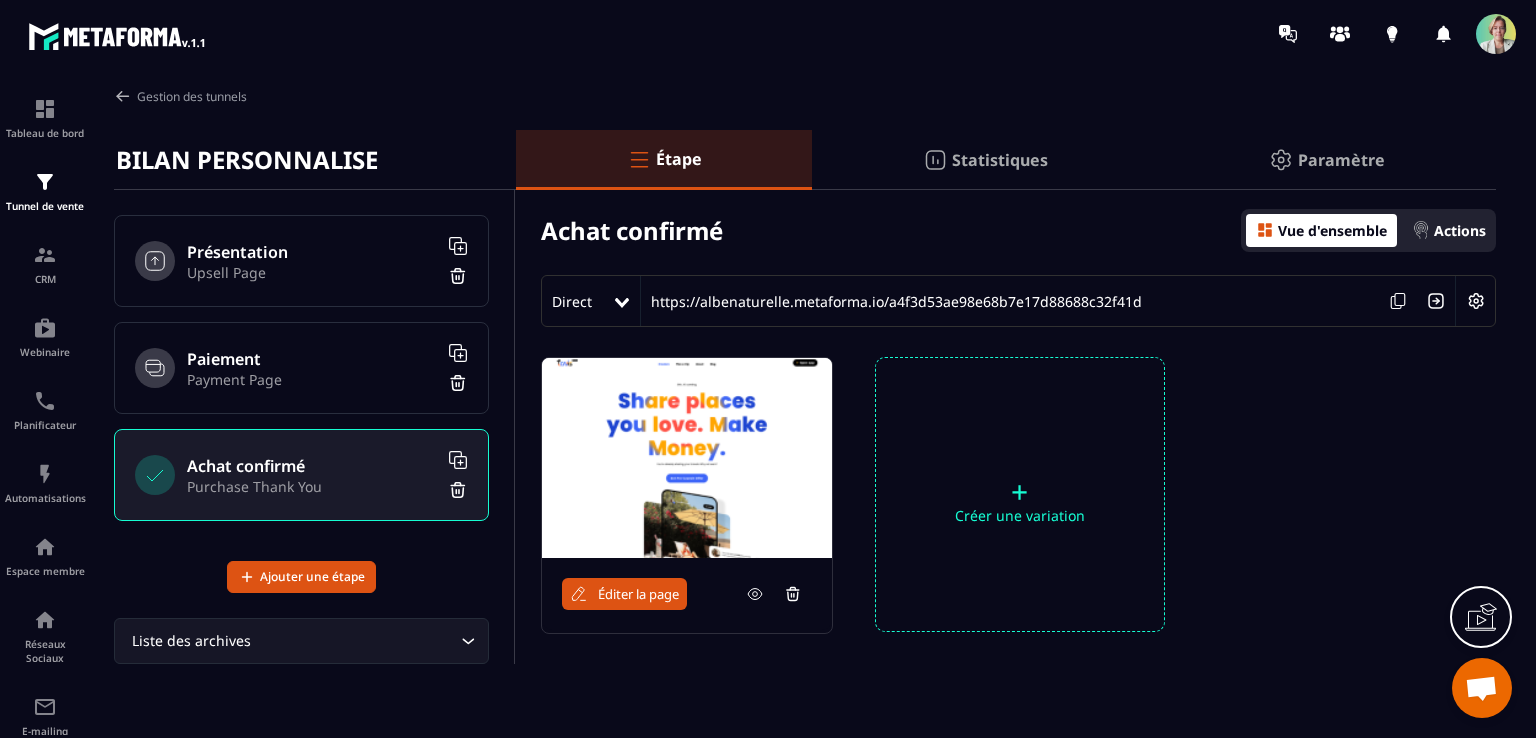 click at bounding box center [687, 458] 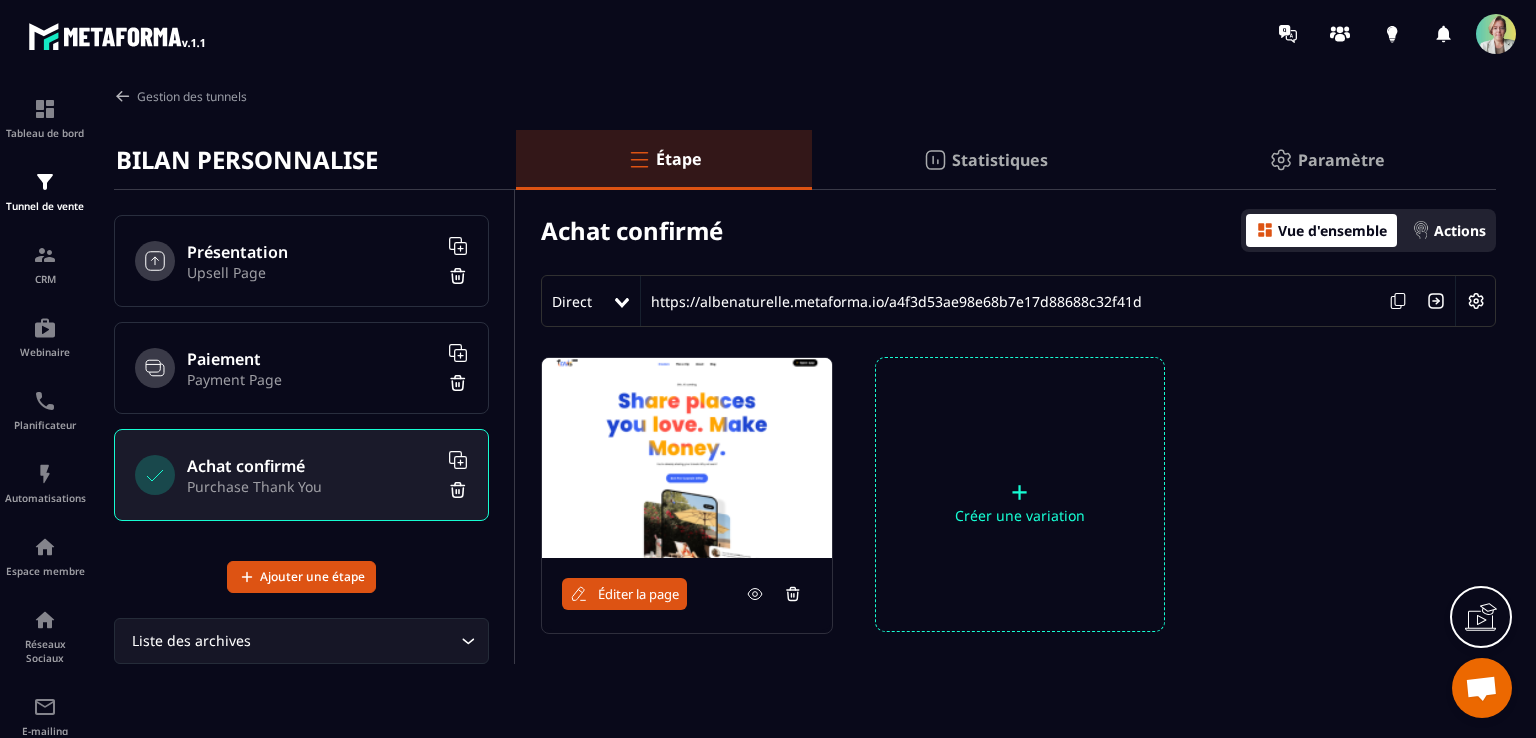 click on "Éditer la page" at bounding box center [638, 594] 